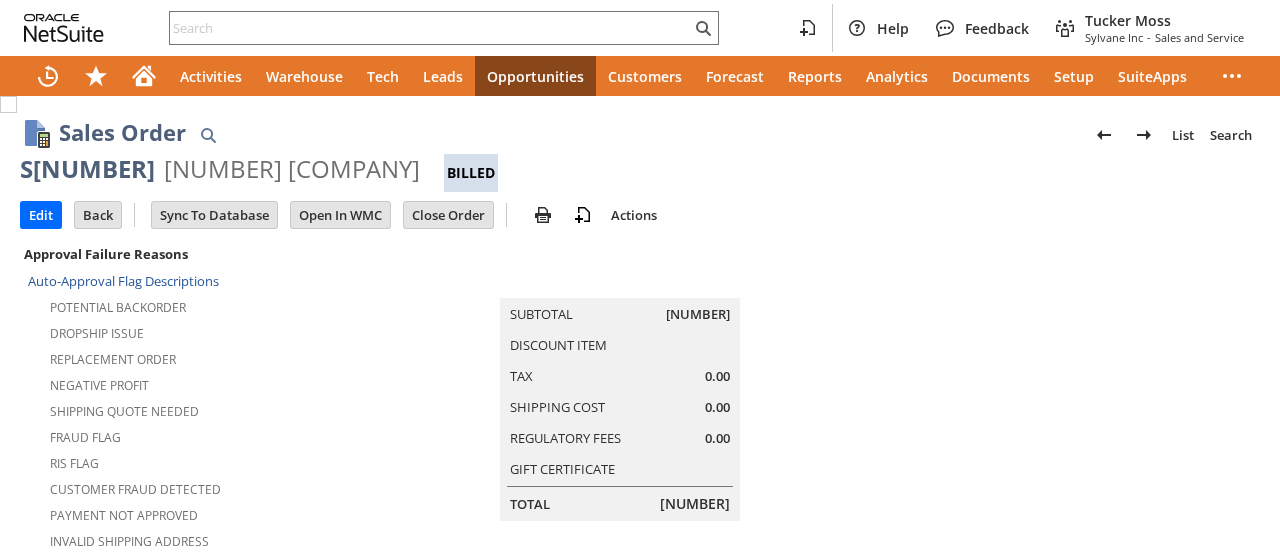 scroll, scrollTop: 0, scrollLeft: 0, axis: both 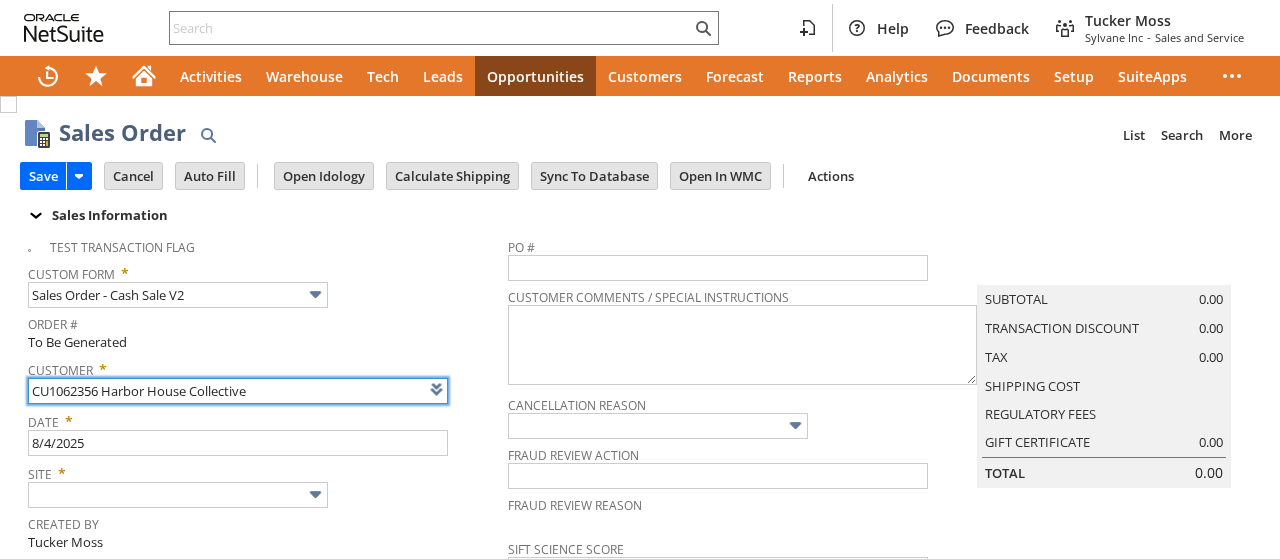 type on "Intelligent Recommendations ⁰" 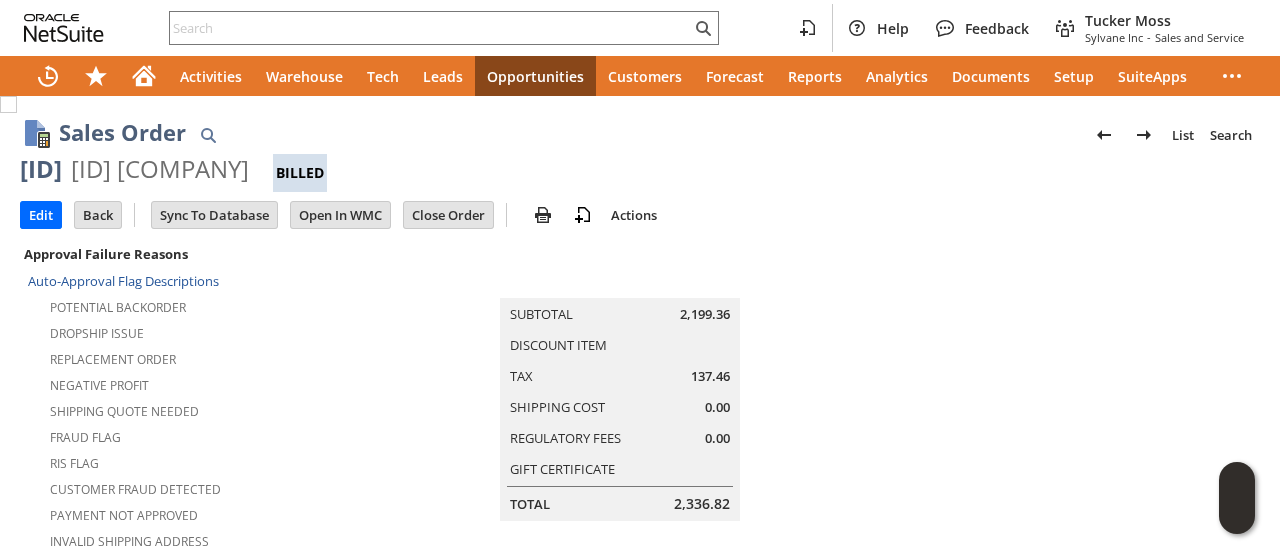 scroll, scrollTop: 0, scrollLeft: 0, axis: both 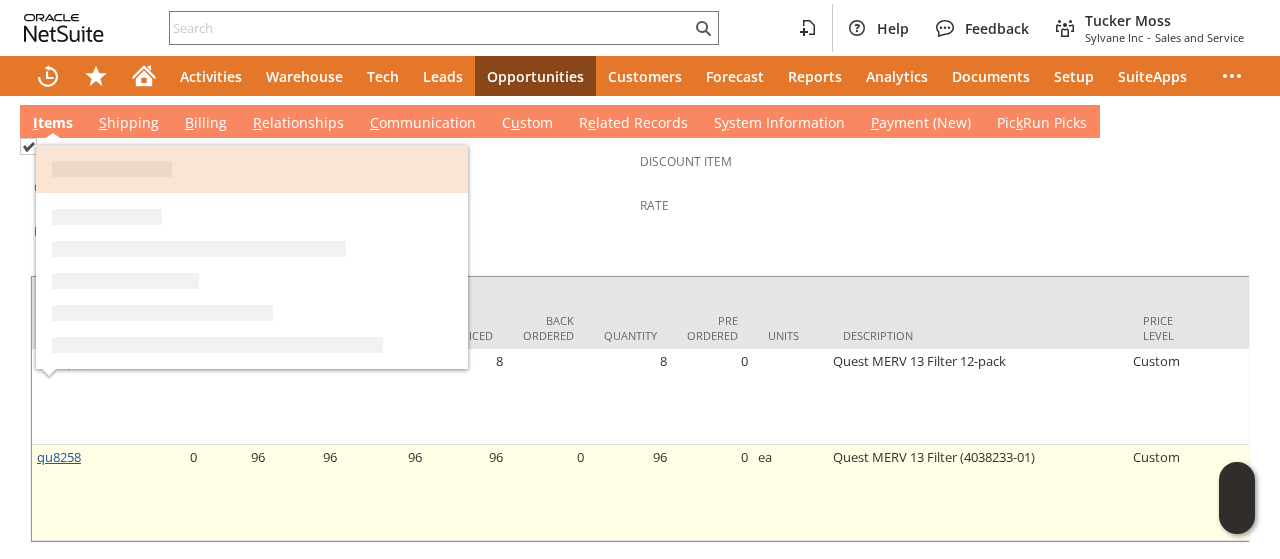 click on "qu8258" at bounding box center [59, 457] 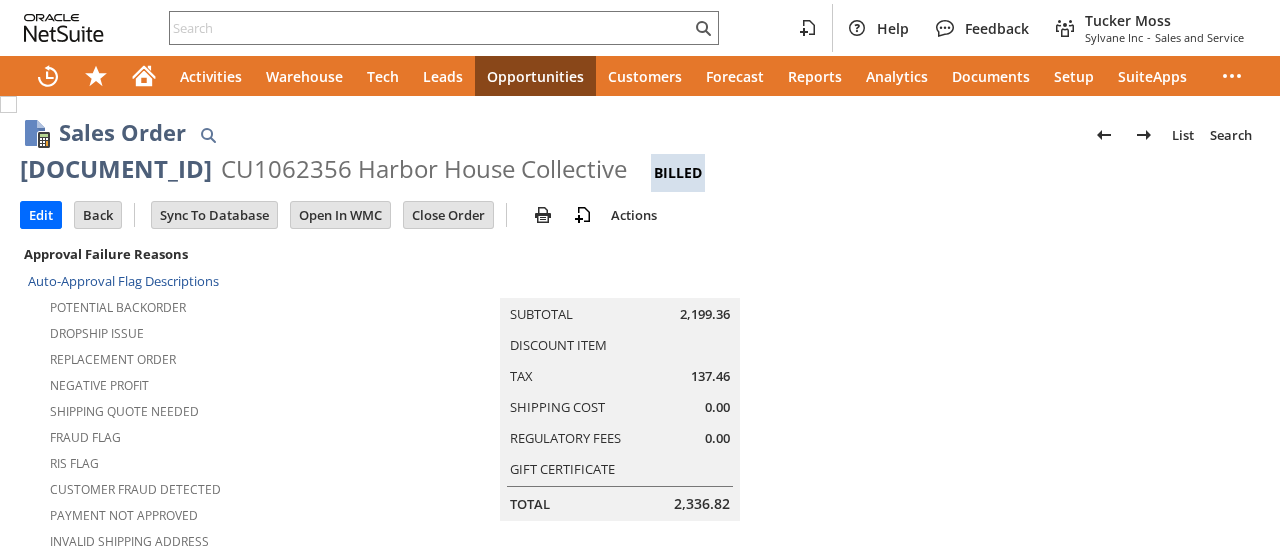 scroll, scrollTop: 0, scrollLeft: 0, axis: both 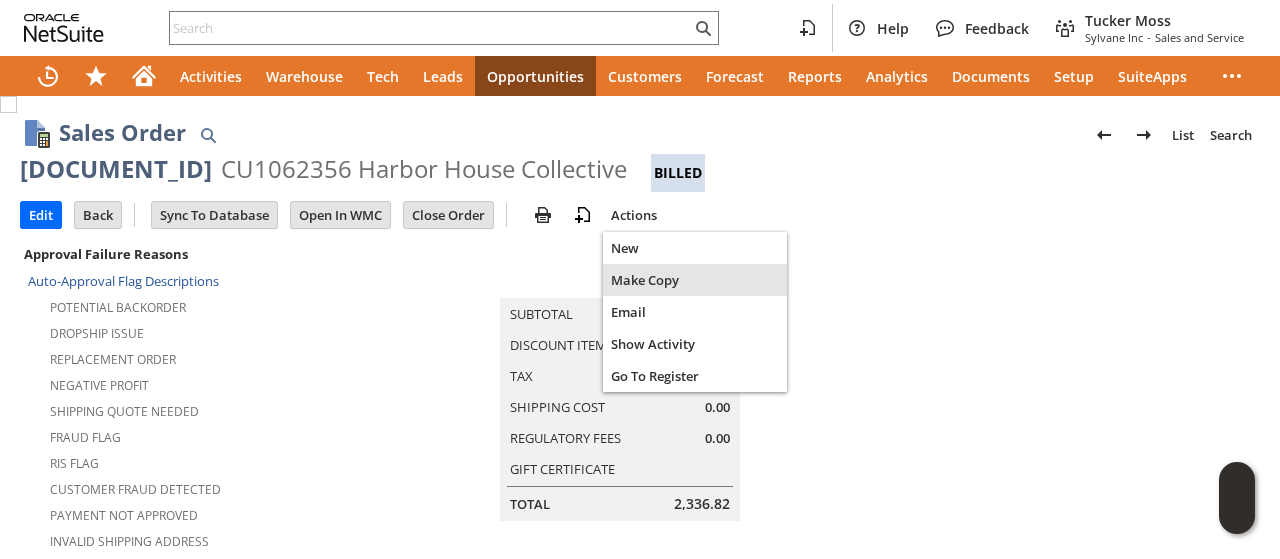 click on "Make Copy" at bounding box center [695, 280] 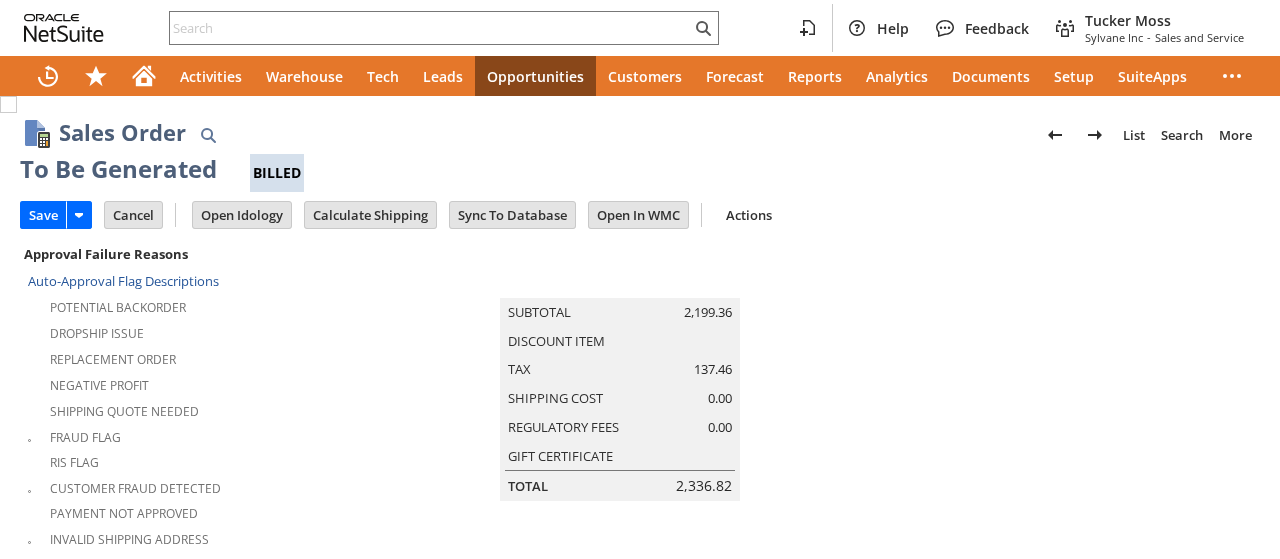 scroll, scrollTop: 0, scrollLeft: 0, axis: both 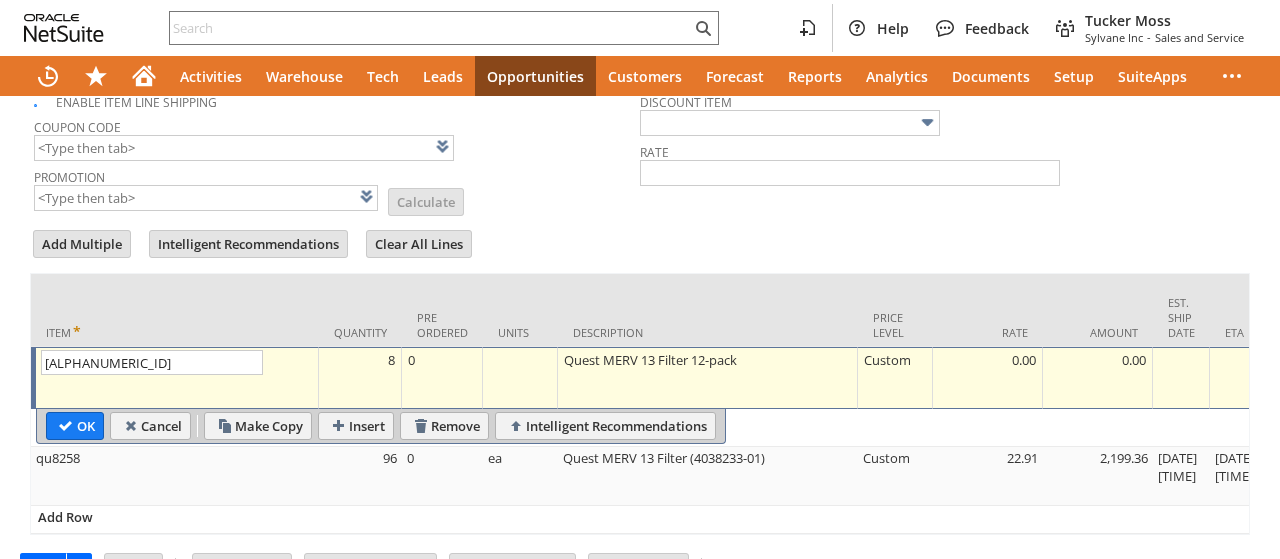 type on "Intelligent Recommendations¹⁰" 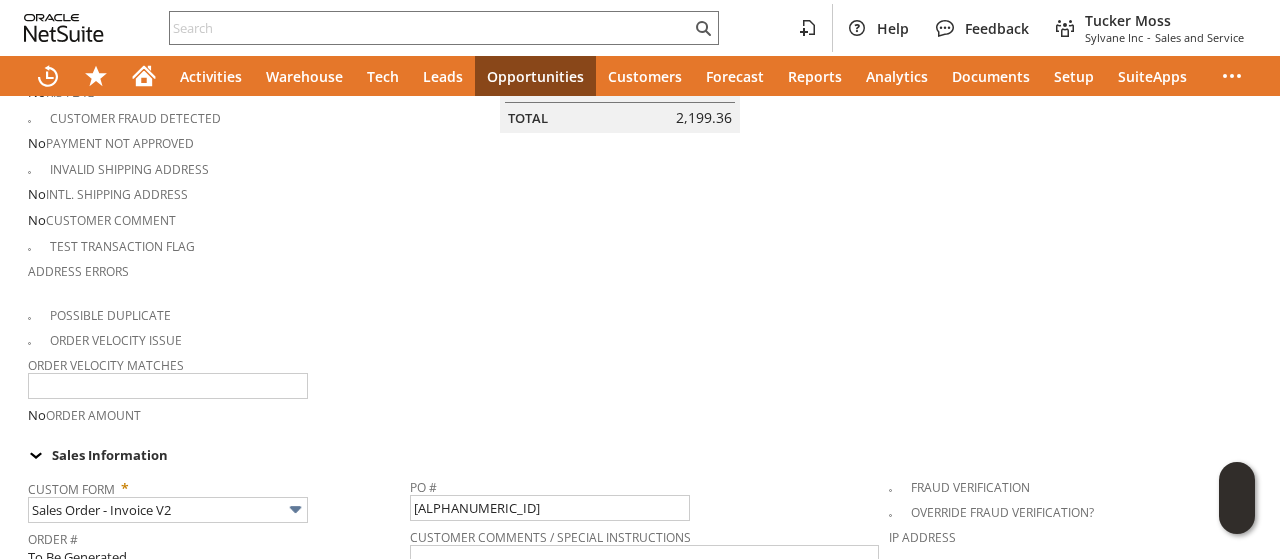 scroll, scrollTop: 386, scrollLeft: 0, axis: vertical 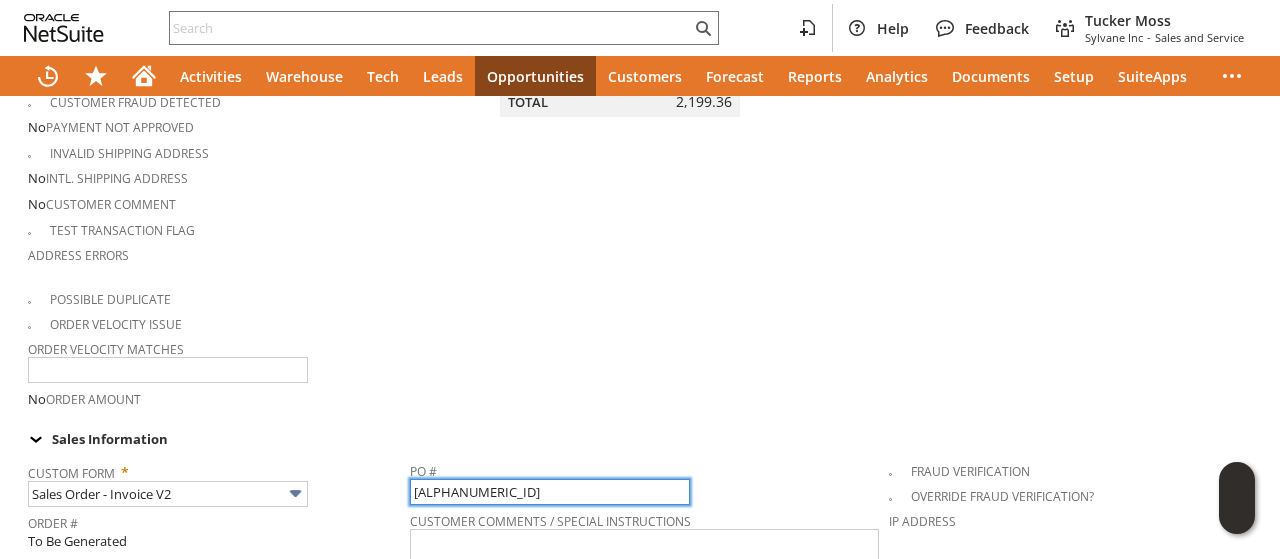 click on "RGN06252025" at bounding box center [550, 492] 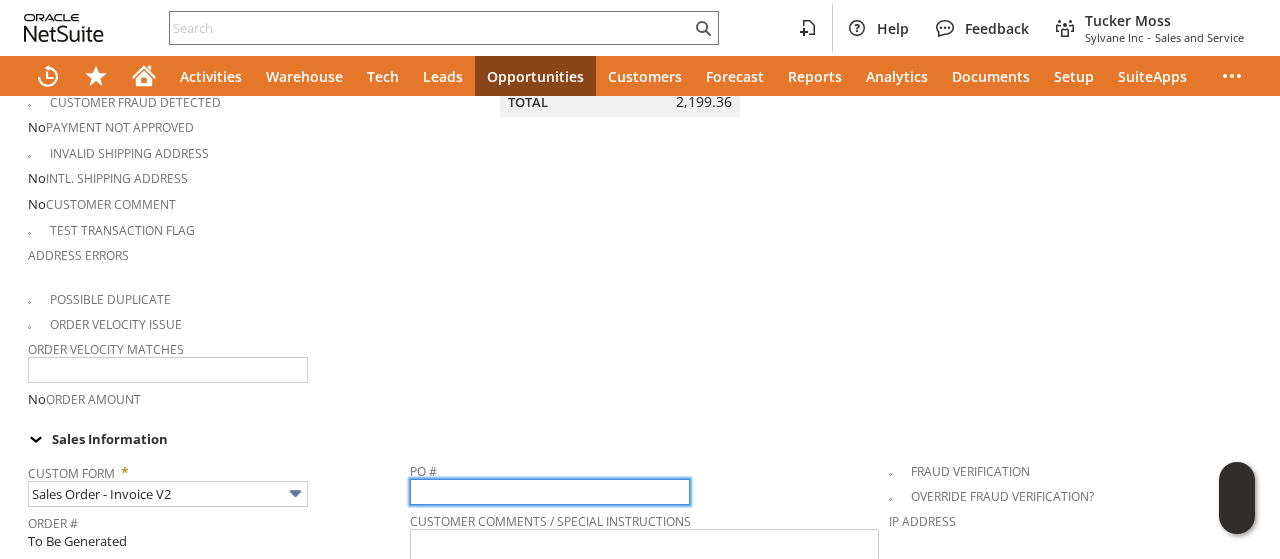 type 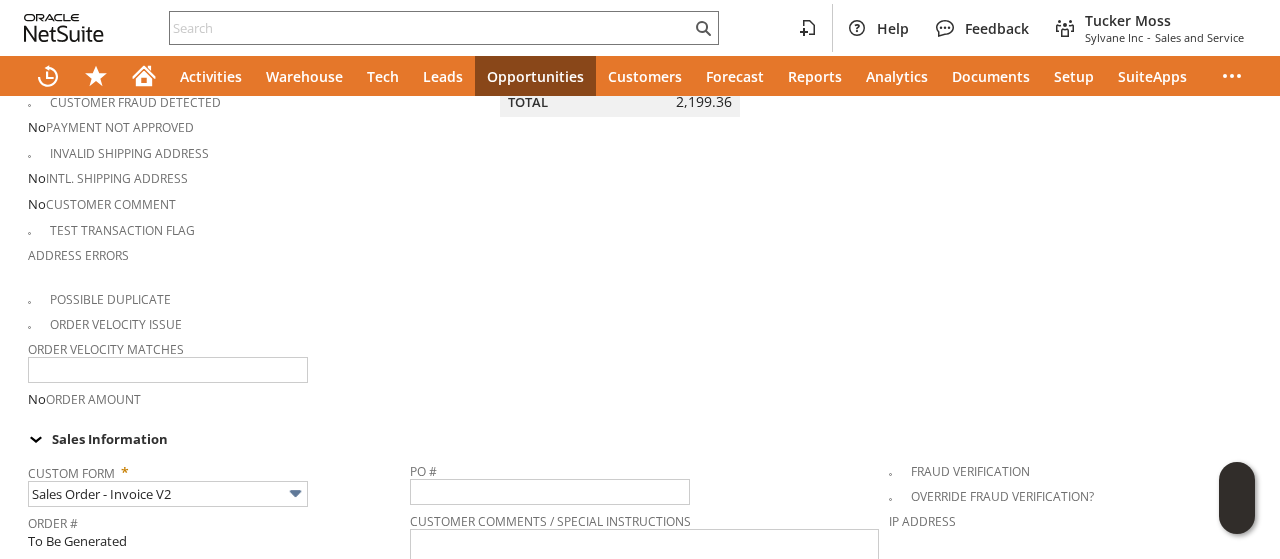 click on "Summary
Subtotal
2,199.36
Discount Item
0.00
Tax
0.00
Shipping Cost
Calculate
Regulatory Fees
0.00
Gift Certificate
0.00
Total
2,199.36" at bounding box center [639, 133] 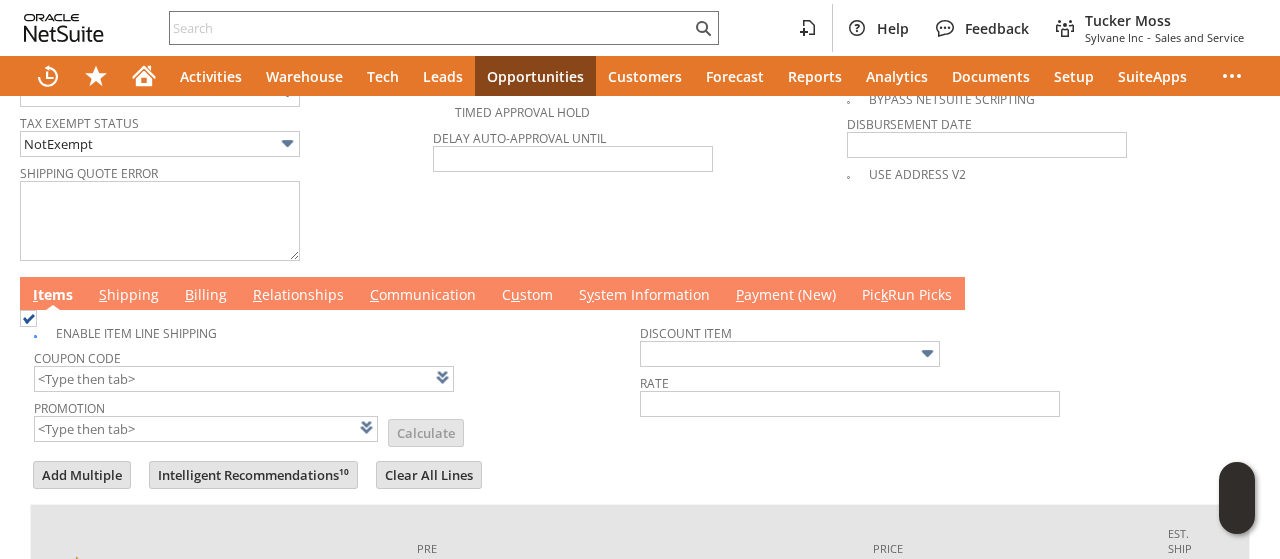 scroll, scrollTop: 1822, scrollLeft: 0, axis: vertical 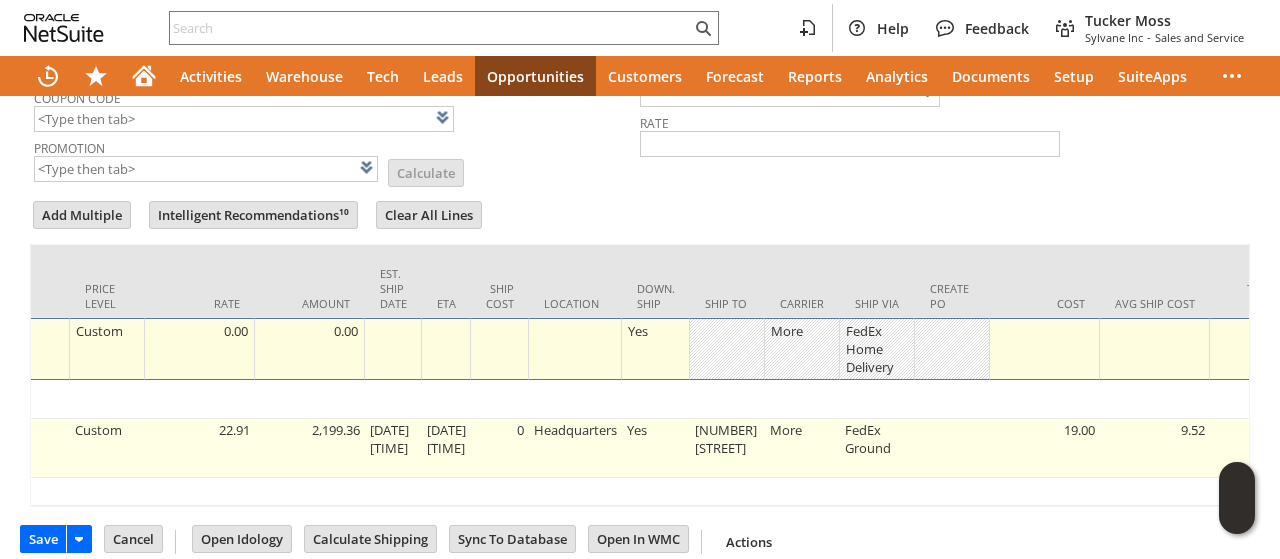 click on "80 Eastern Ave" at bounding box center [727, 448] 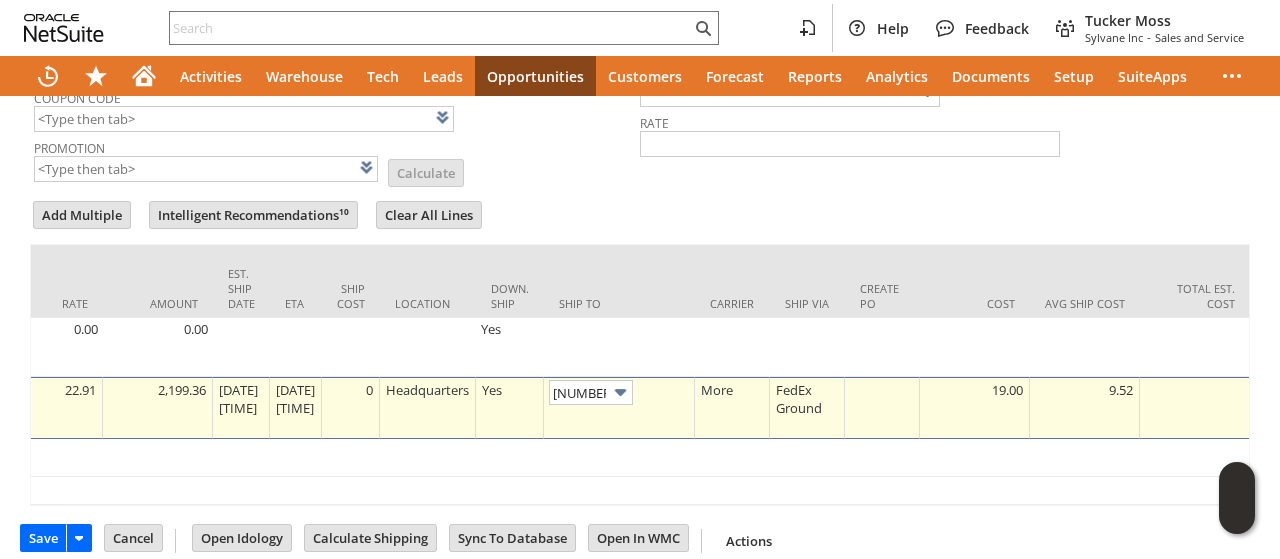 scroll, scrollTop: 1821, scrollLeft: 0, axis: vertical 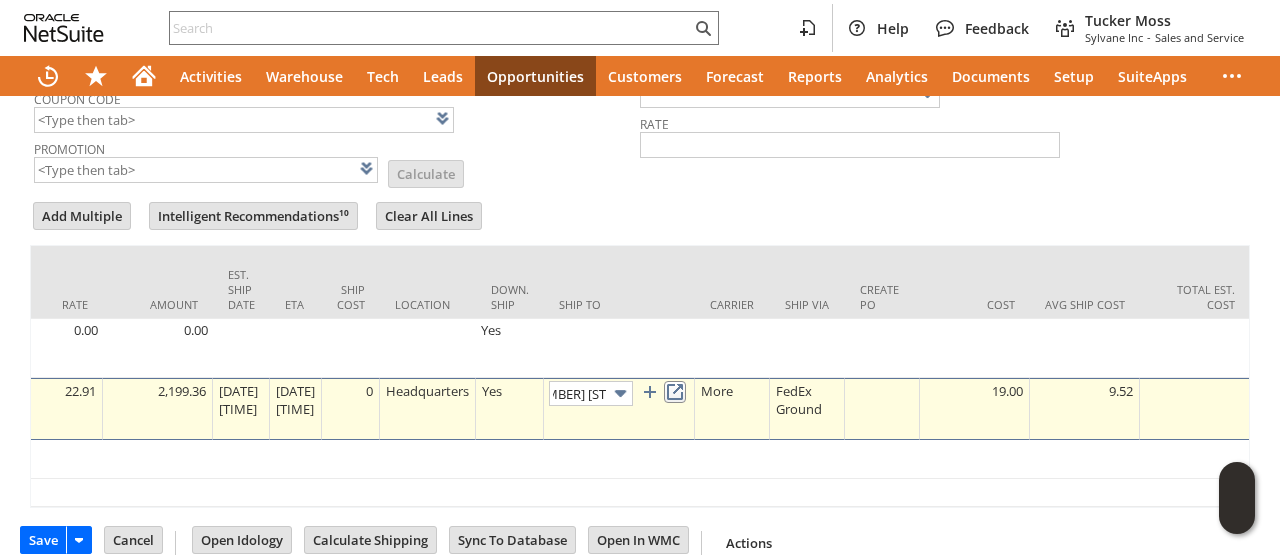 click at bounding box center [675, 392] 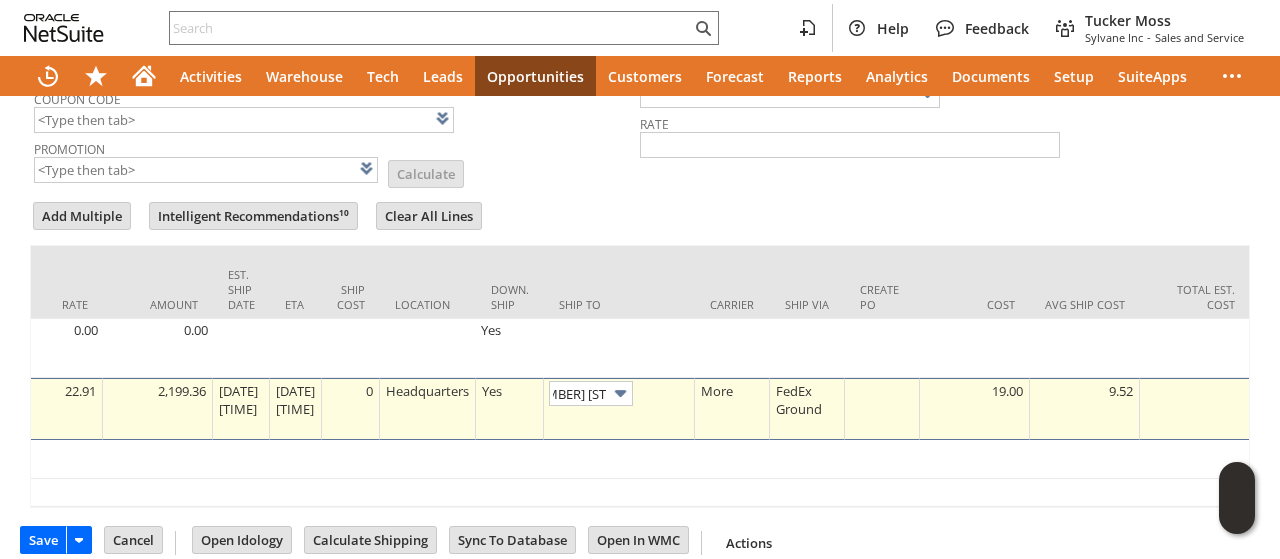 scroll, scrollTop: 0, scrollLeft: 0, axis: both 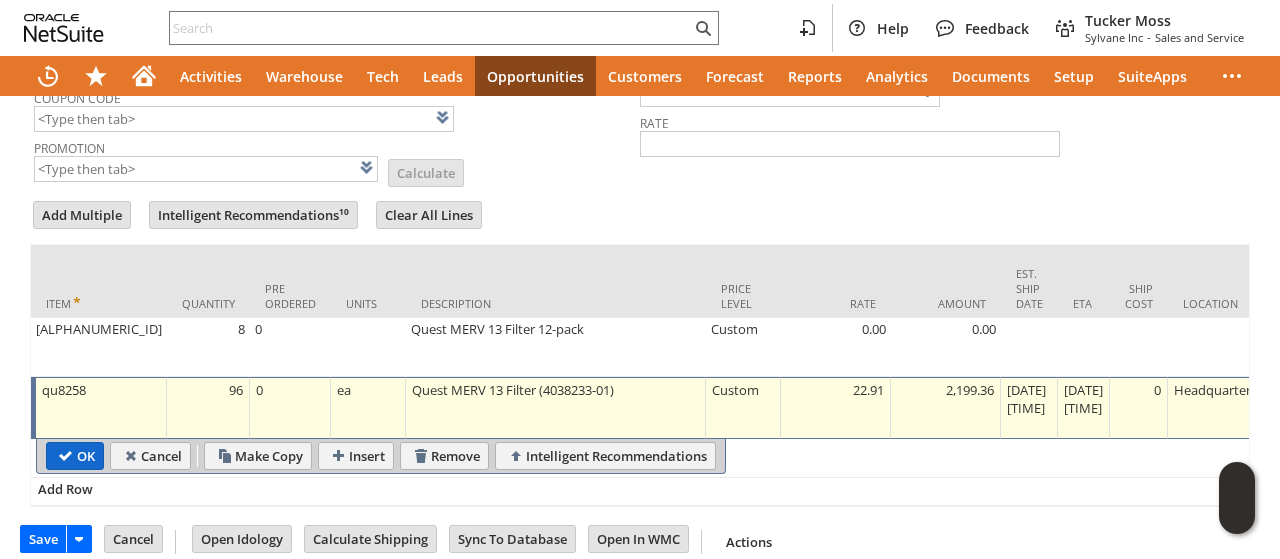 click on "OK" at bounding box center [75, 456] 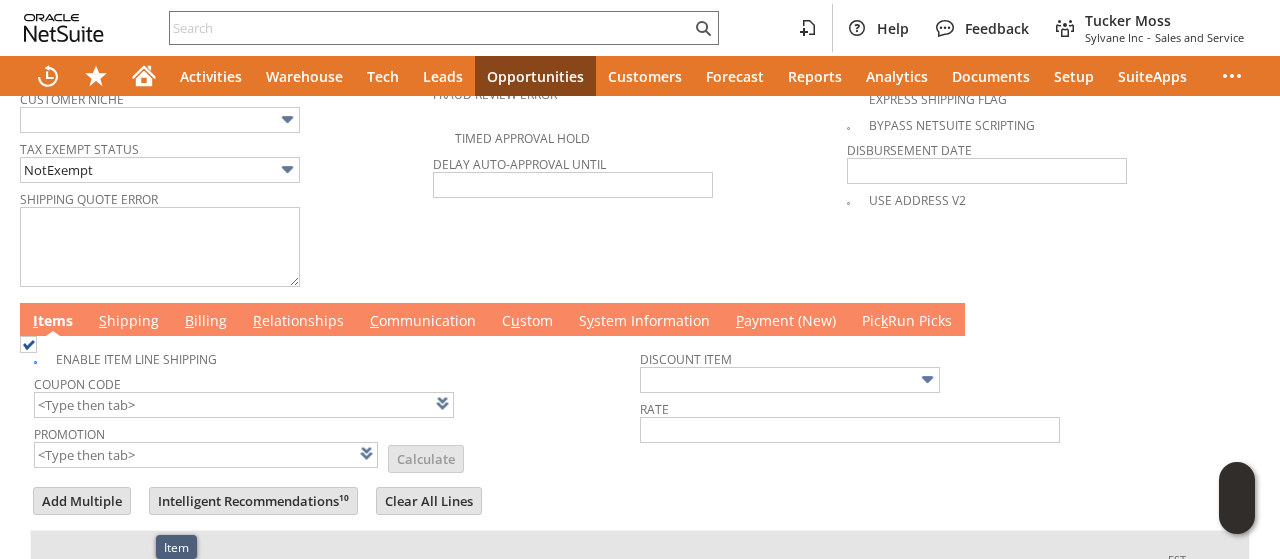 scroll, scrollTop: 1522, scrollLeft: 0, axis: vertical 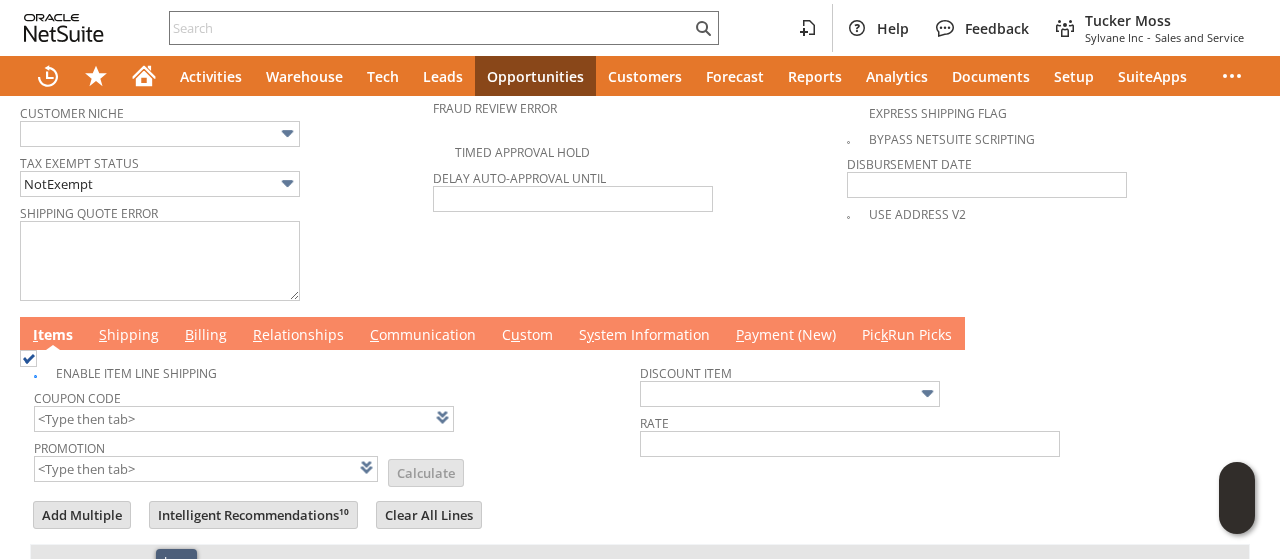 click on "B illing" at bounding box center [206, 336] 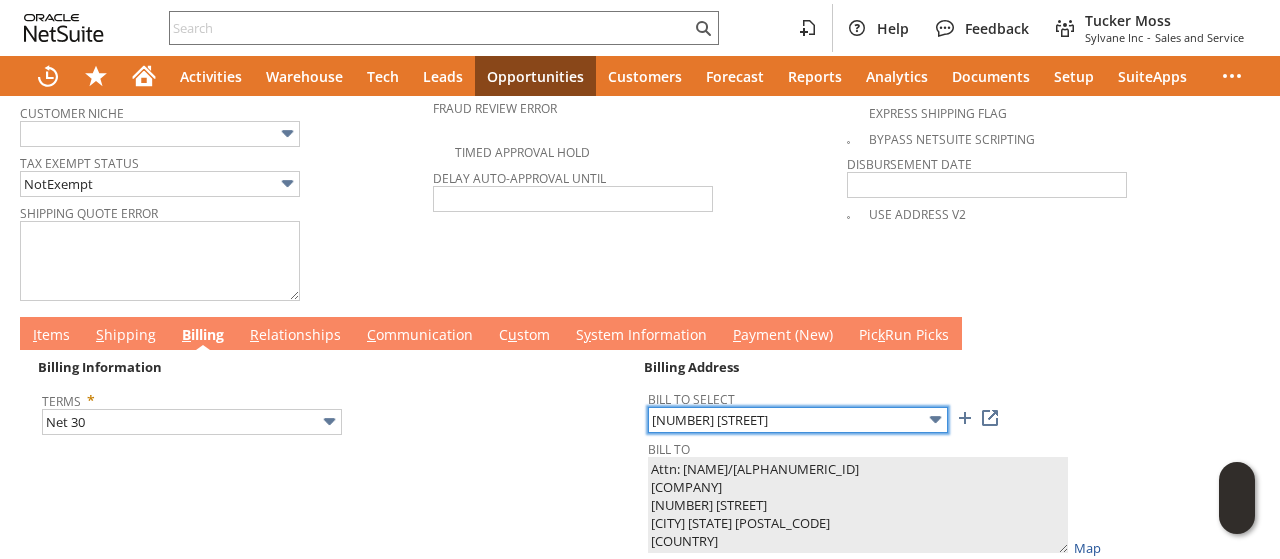click on "80 Eastern Ave" at bounding box center (798, 420) 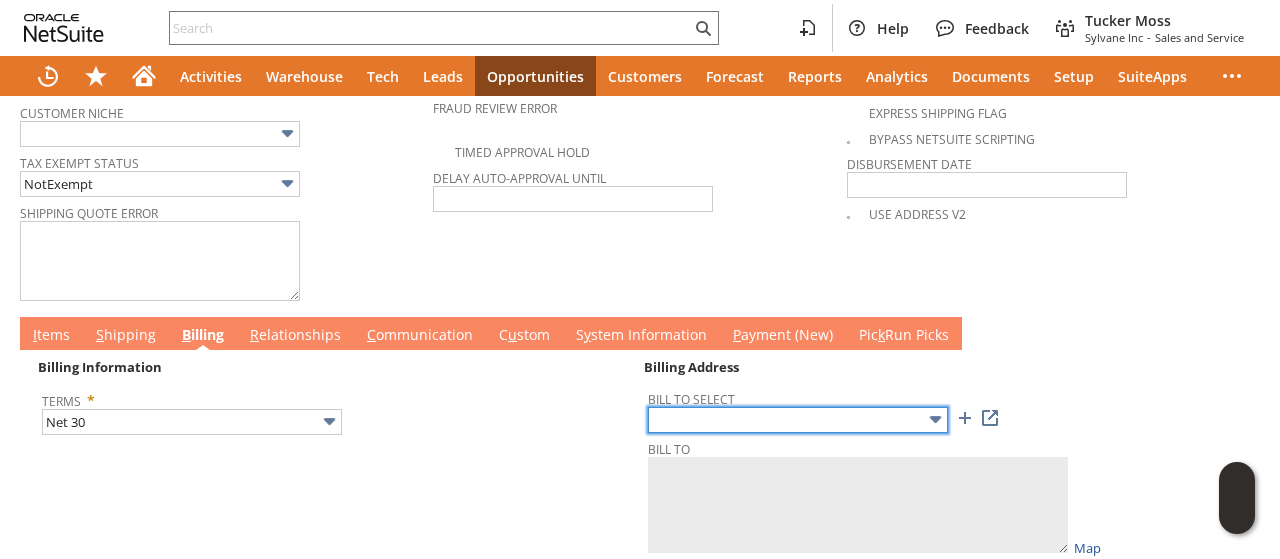 click at bounding box center [798, 420] 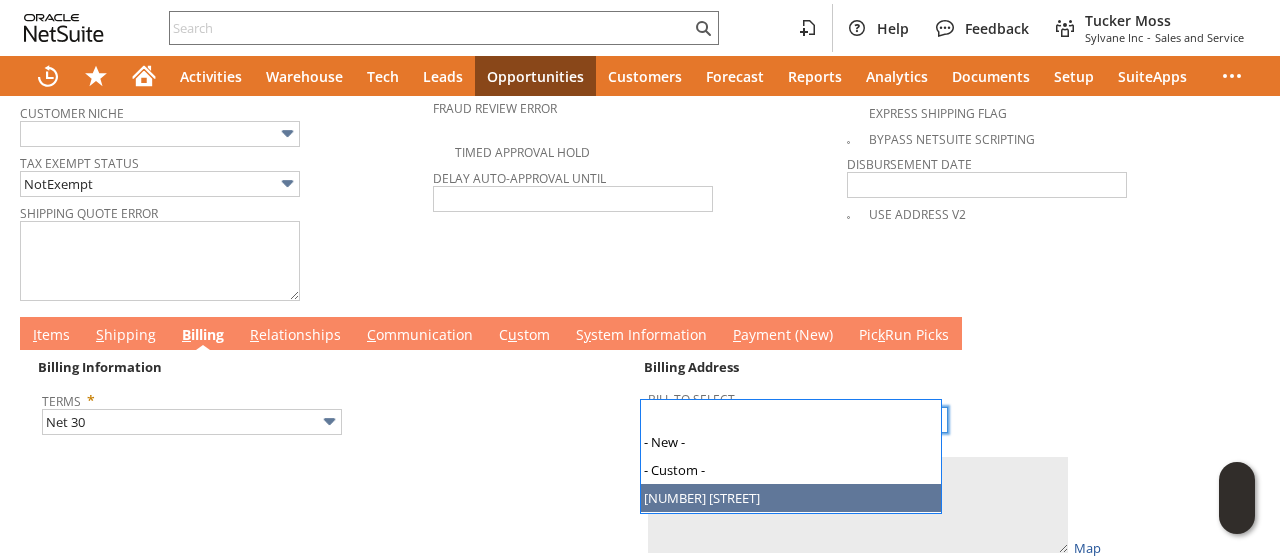 type on "80 Eastern Ave" 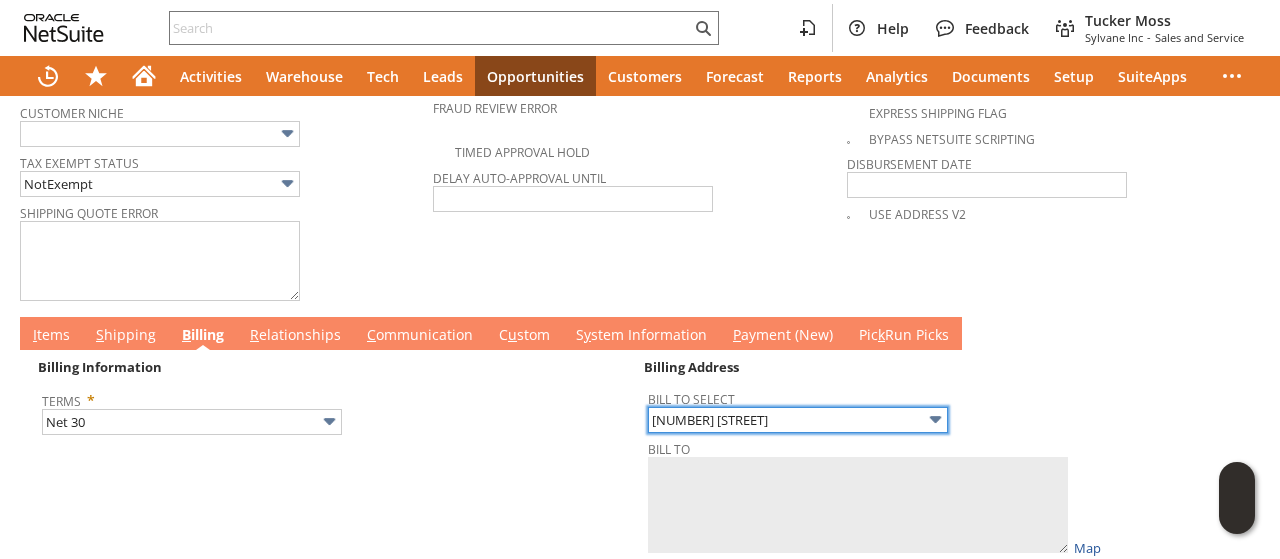 type on "Attn: Ray Newby
Harbor House Collective
80 Eastern Ave
Chelsea MA 02150
United States" 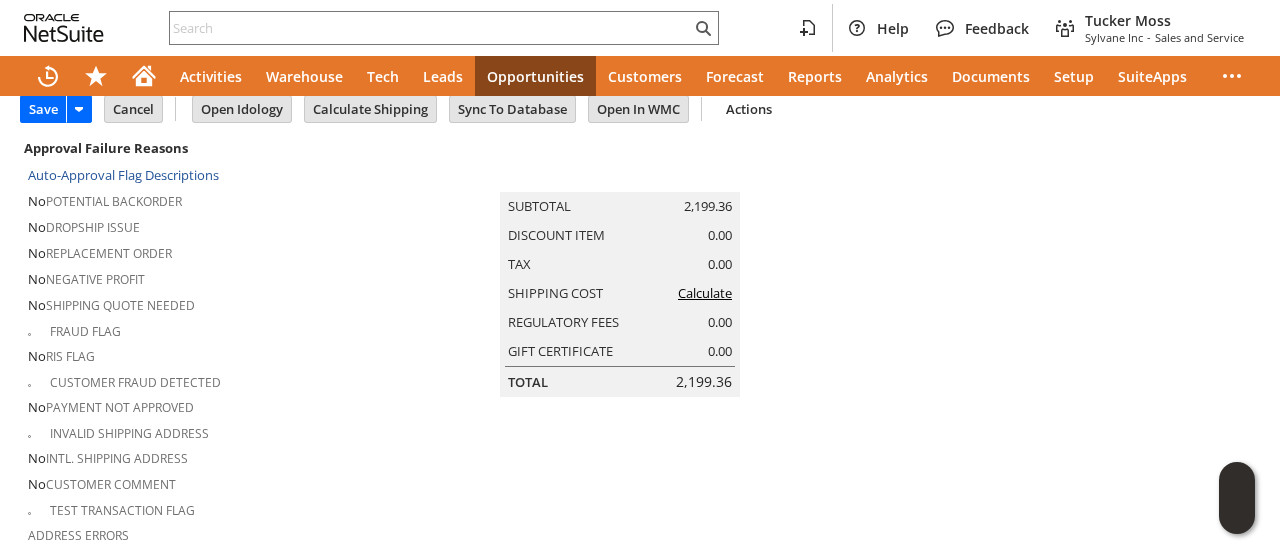 scroll, scrollTop: 0, scrollLeft: 0, axis: both 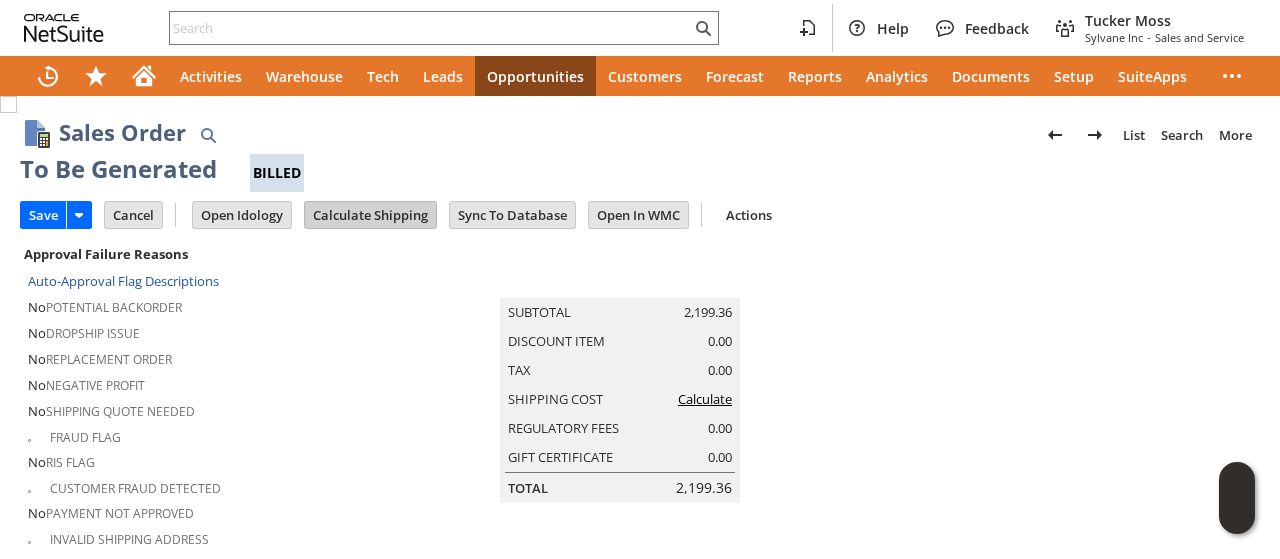 click on "Calculate Shipping" at bounding box center [370, 215] 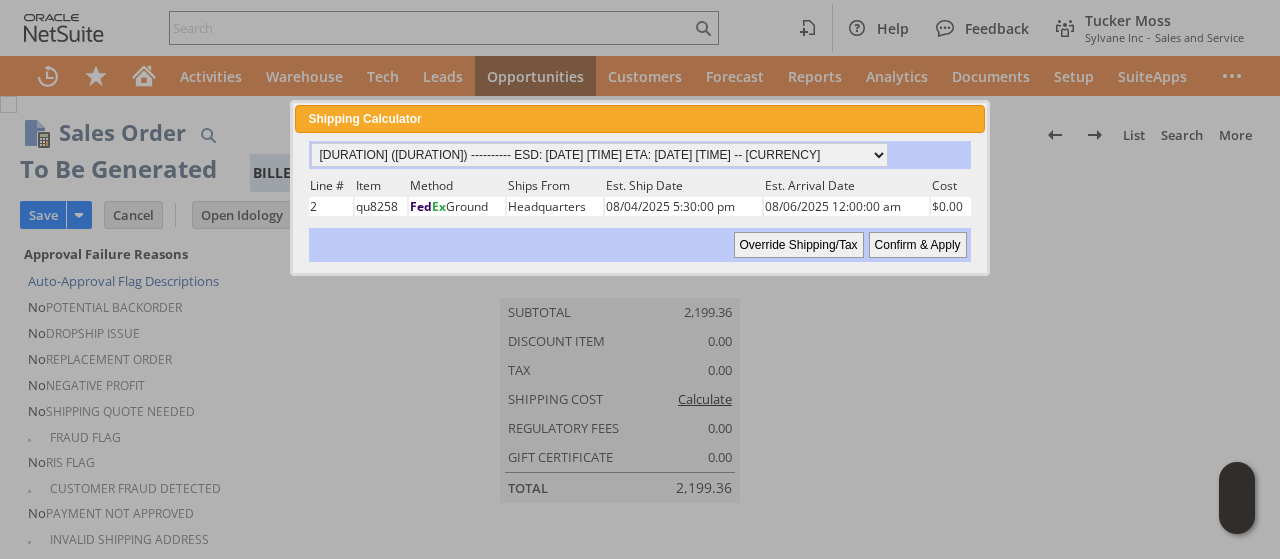 click on "Confirm & Apply" at bounding box center [918, 245] 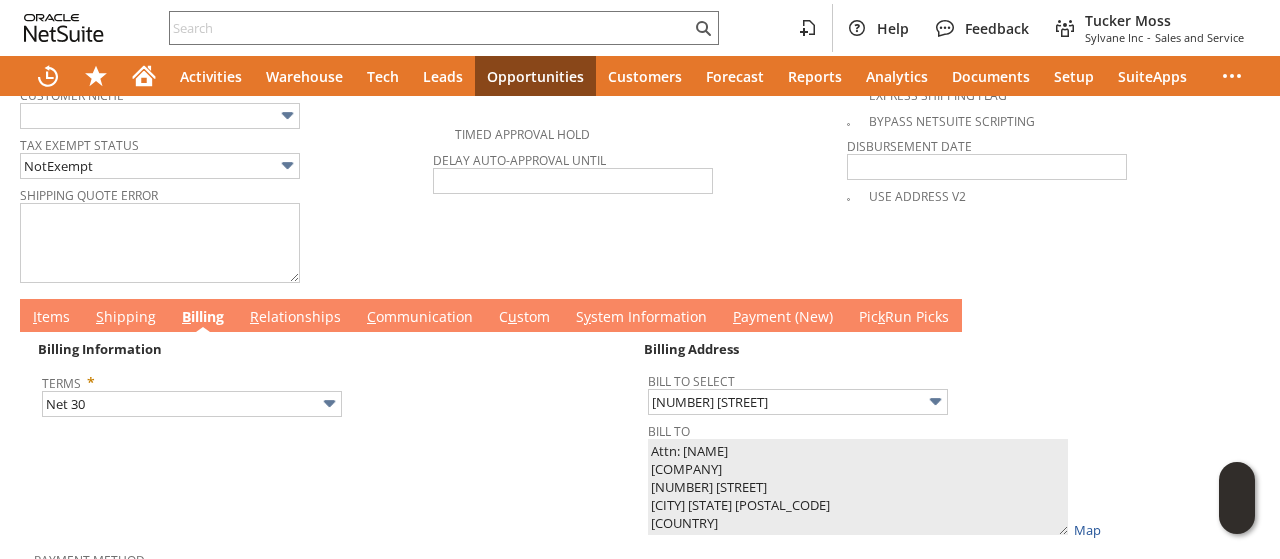 scroll, scrollTop: 1538, scrollLeft: 0, axis: vertical 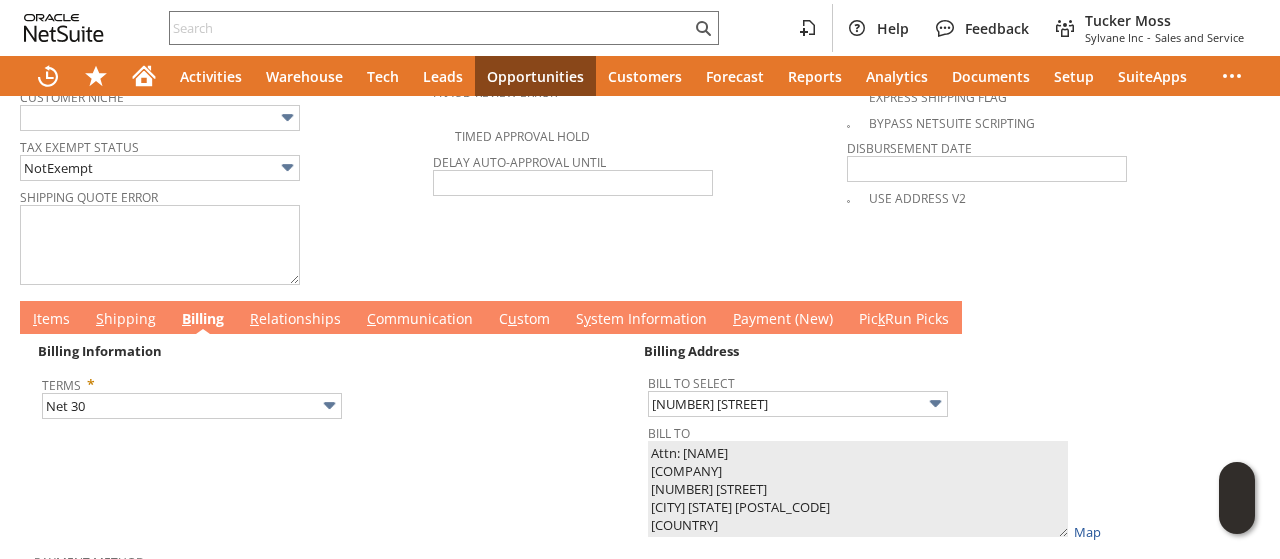 click on "C ommunication" at bounding box center (420, 320) 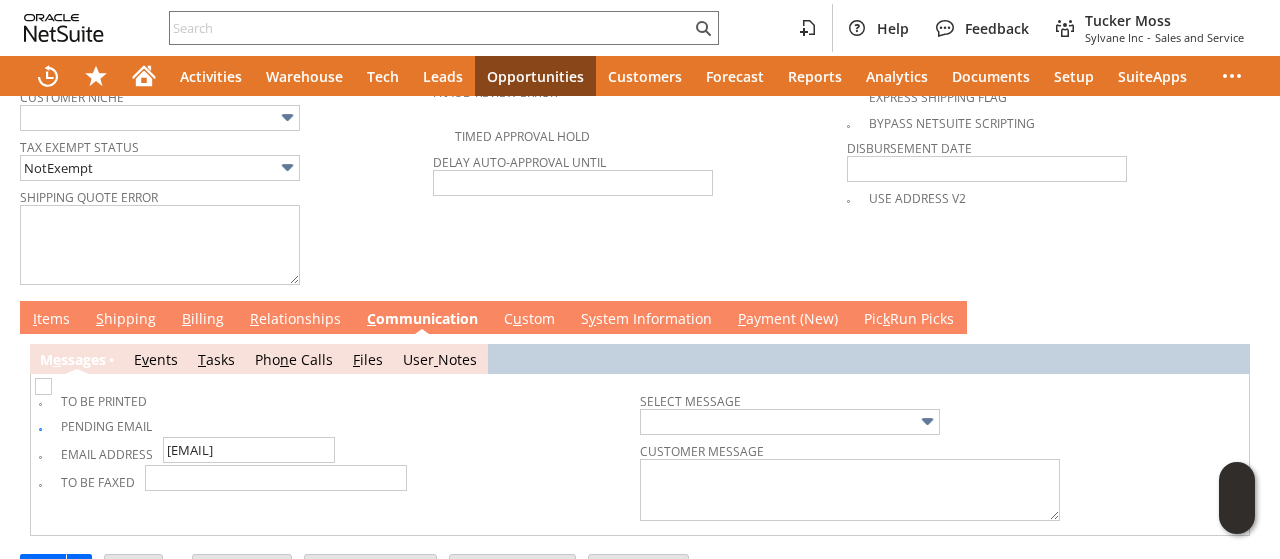 click at bounding box center [43, 386] 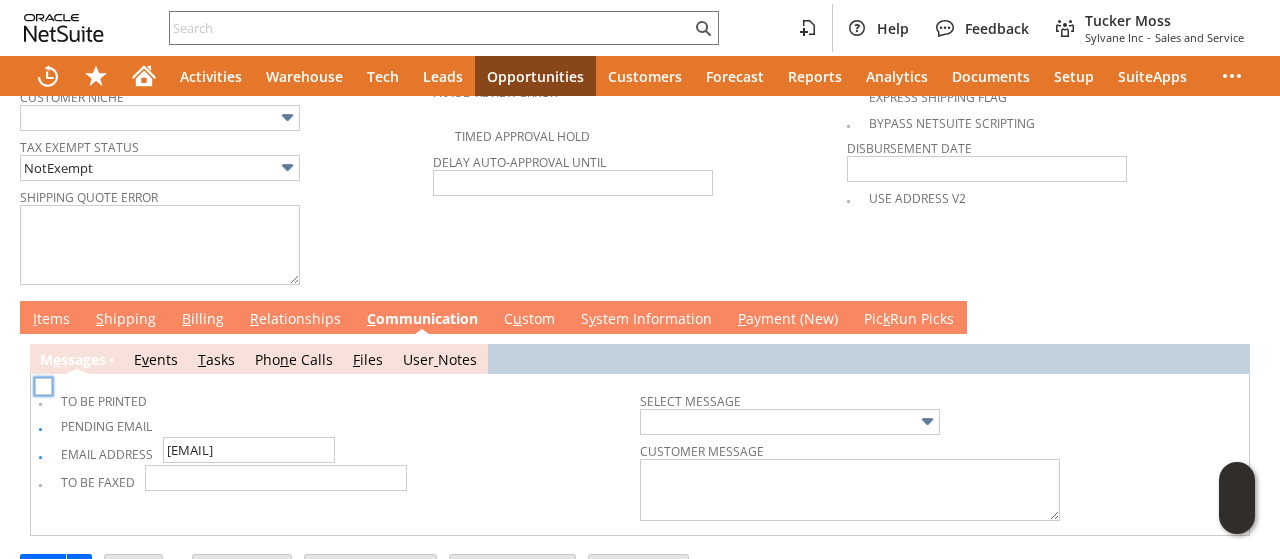 checkbox on "true" 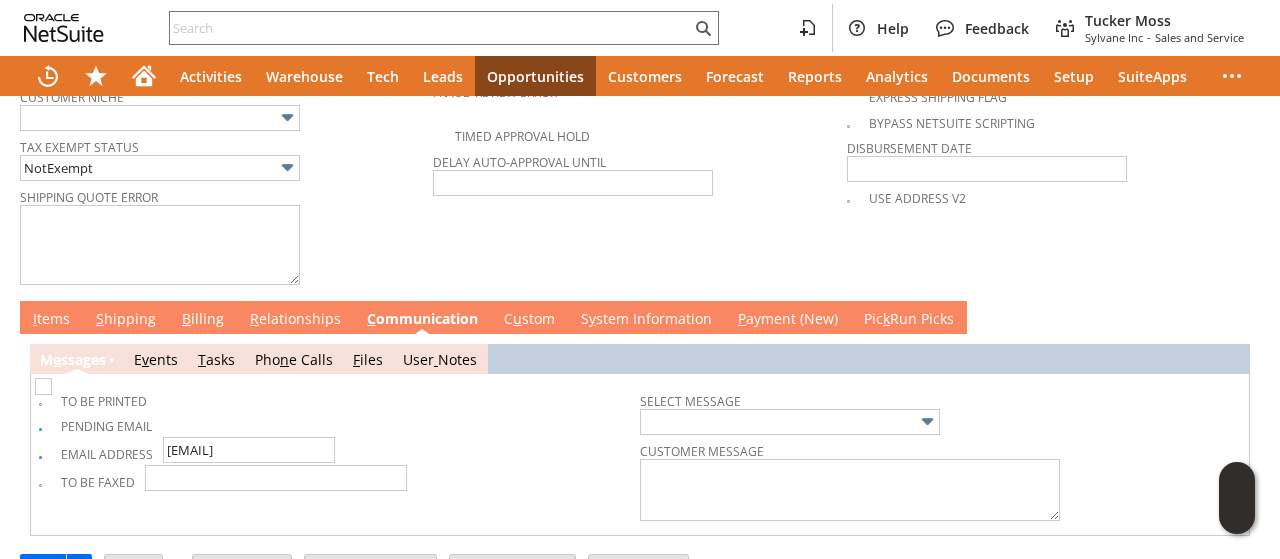 click at bounding box center (43, 386) 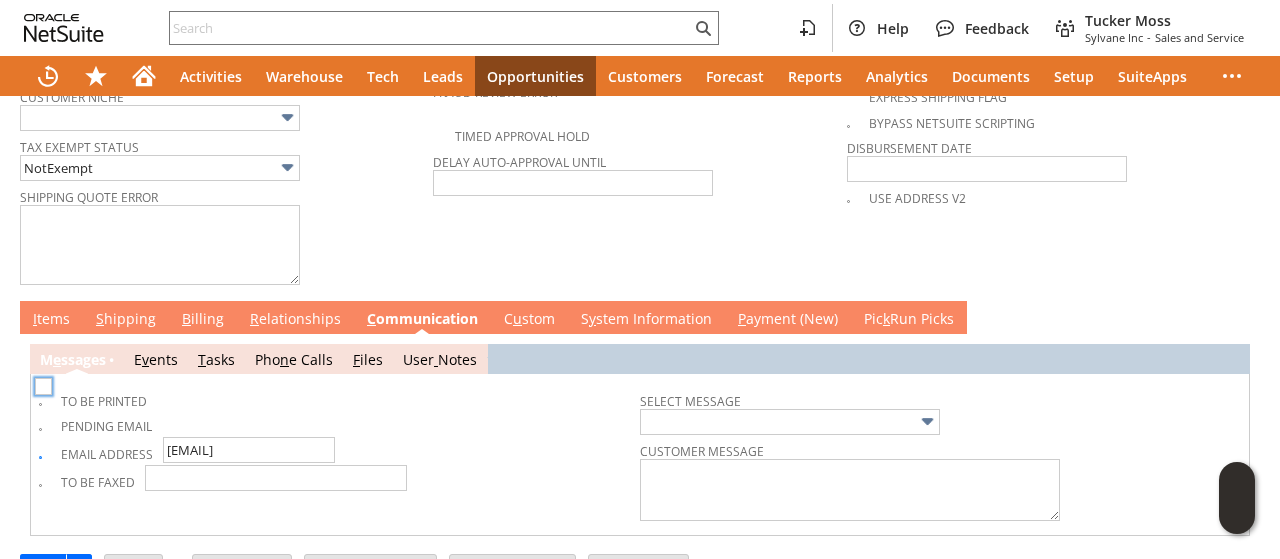 checkbox on "false" 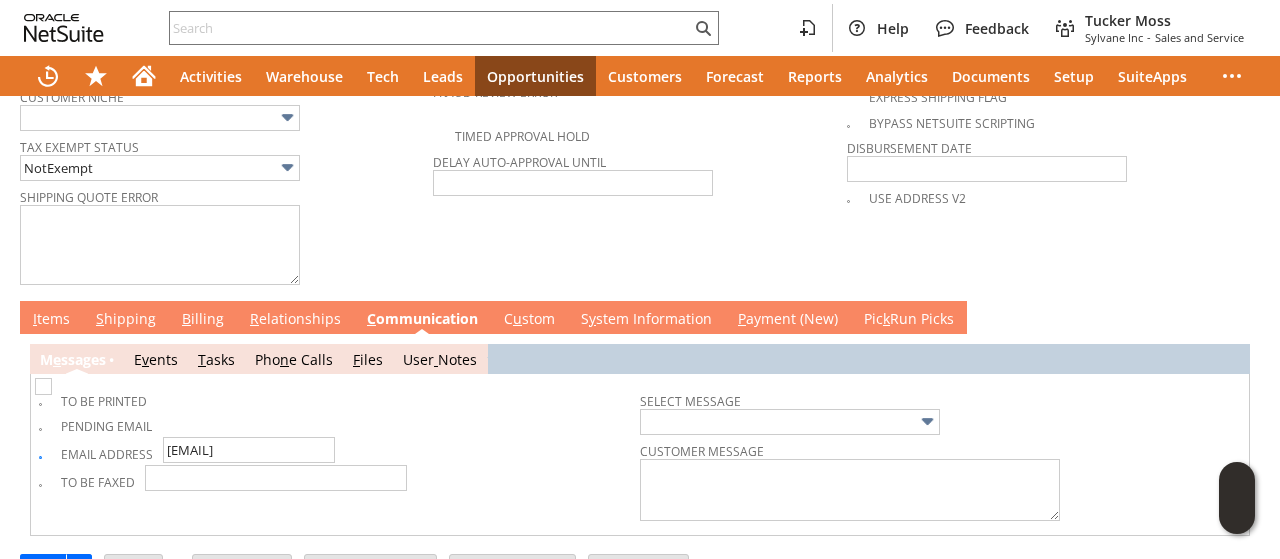 click on "B illing" at bounding box center [203, 320] 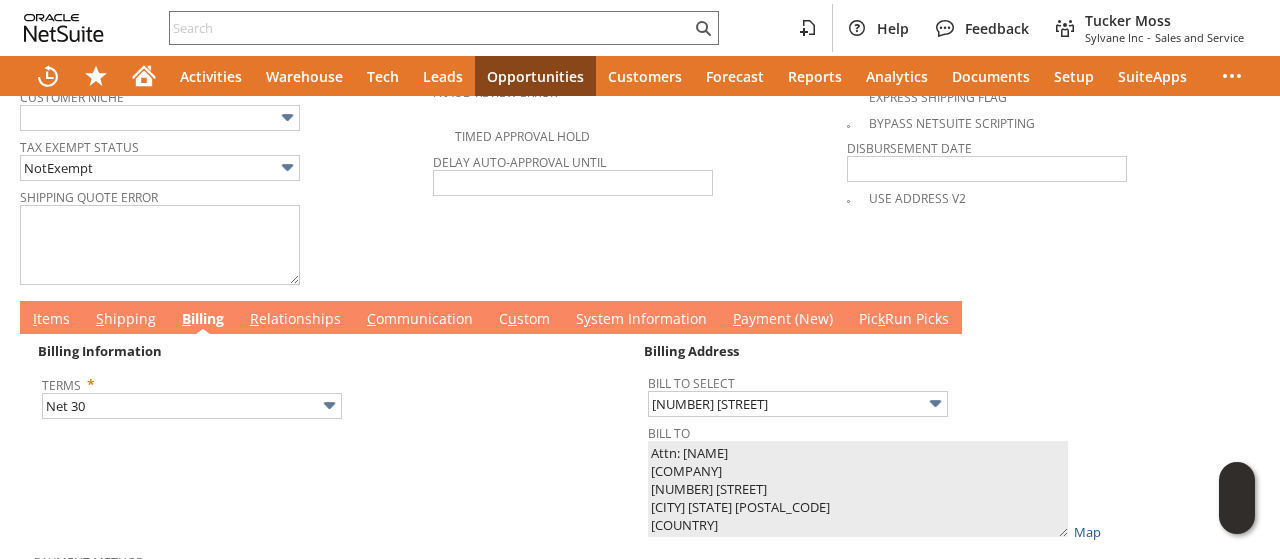 click on "I tems" at bounding box center (51, 320) 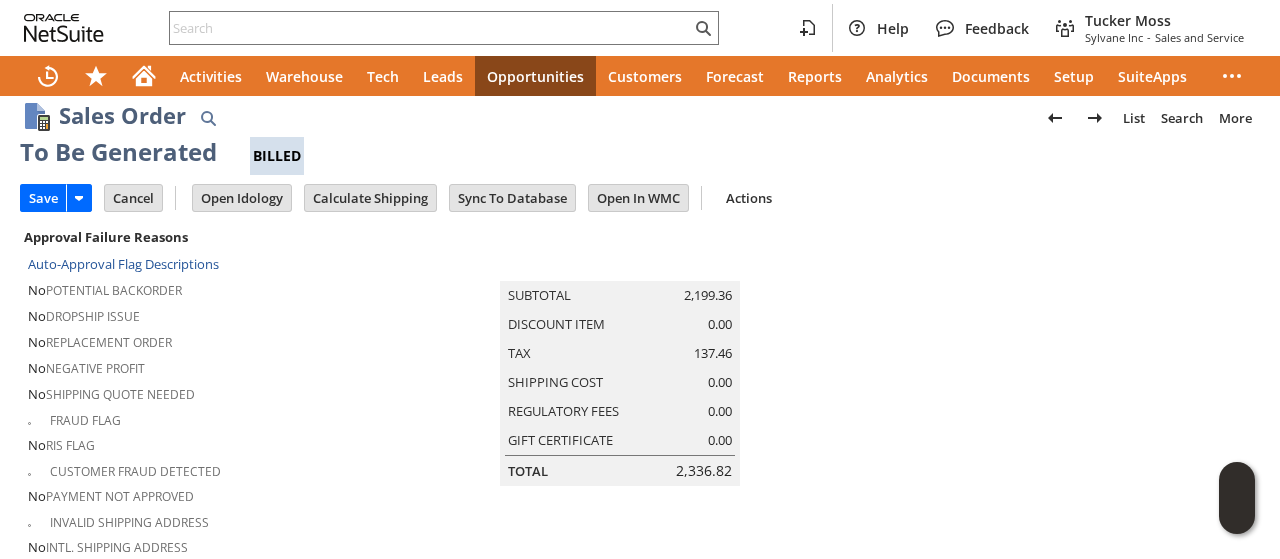 scroll, scrollTop: 0, scrollLeft: 0, axis: both 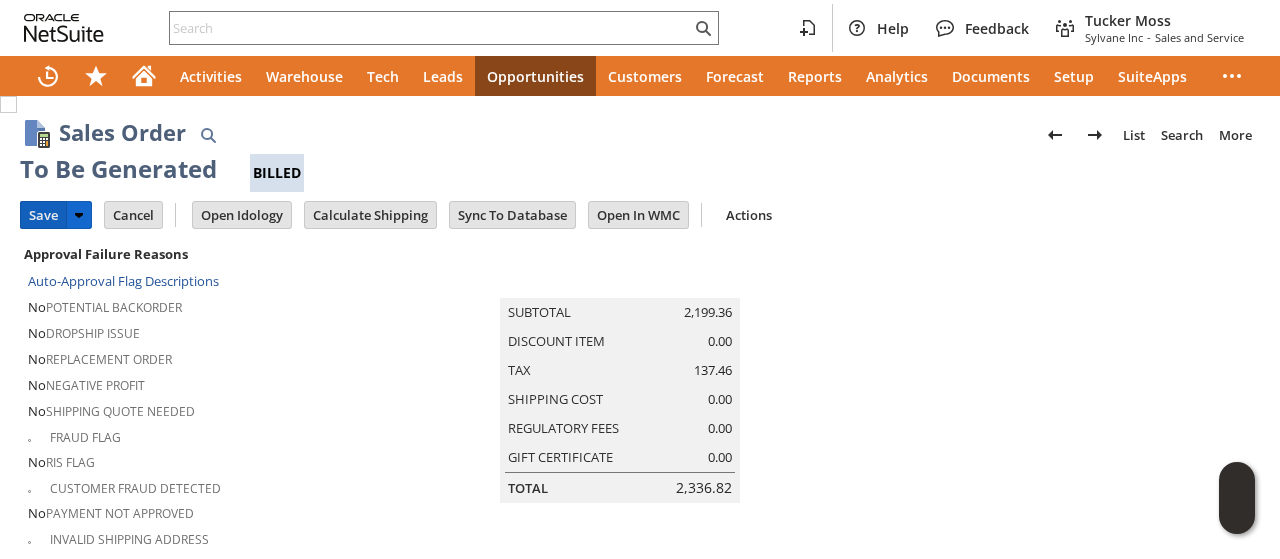 click on "Save" at bounding box center (43, 215) 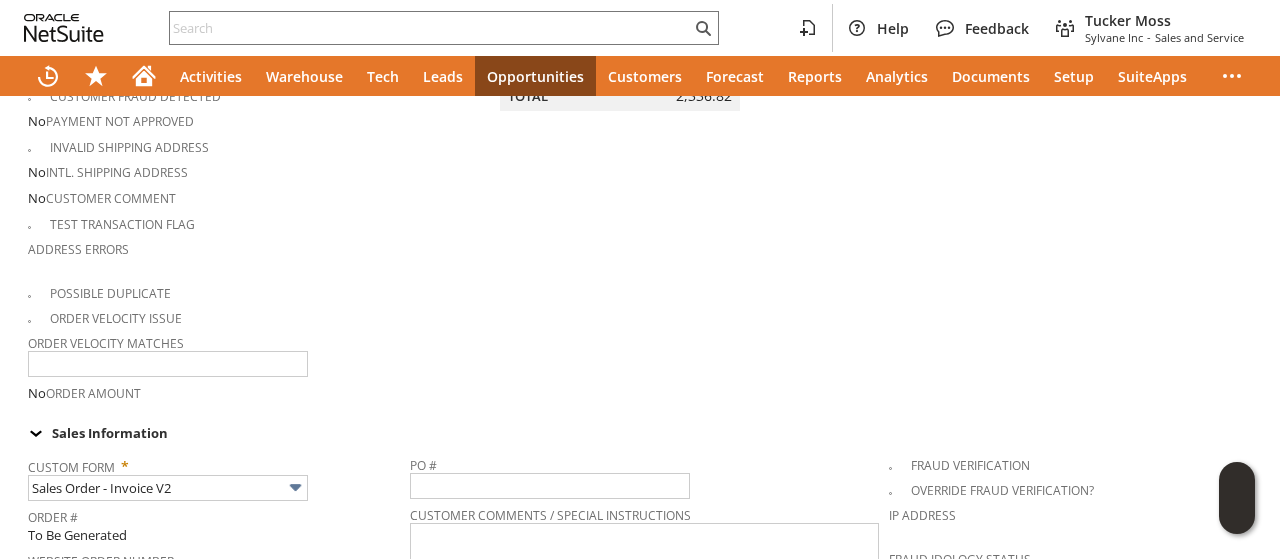 scroll, scrollTop: 473, scrollLeft: 0, axis: vertical 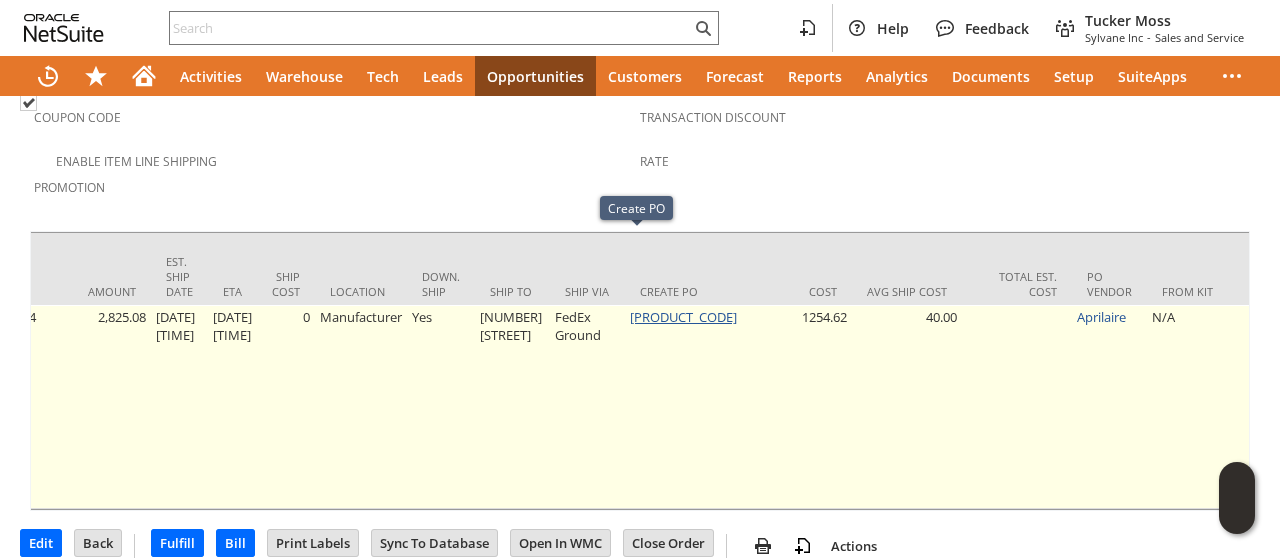 click on "P218252" at bounding box center [683, 317] 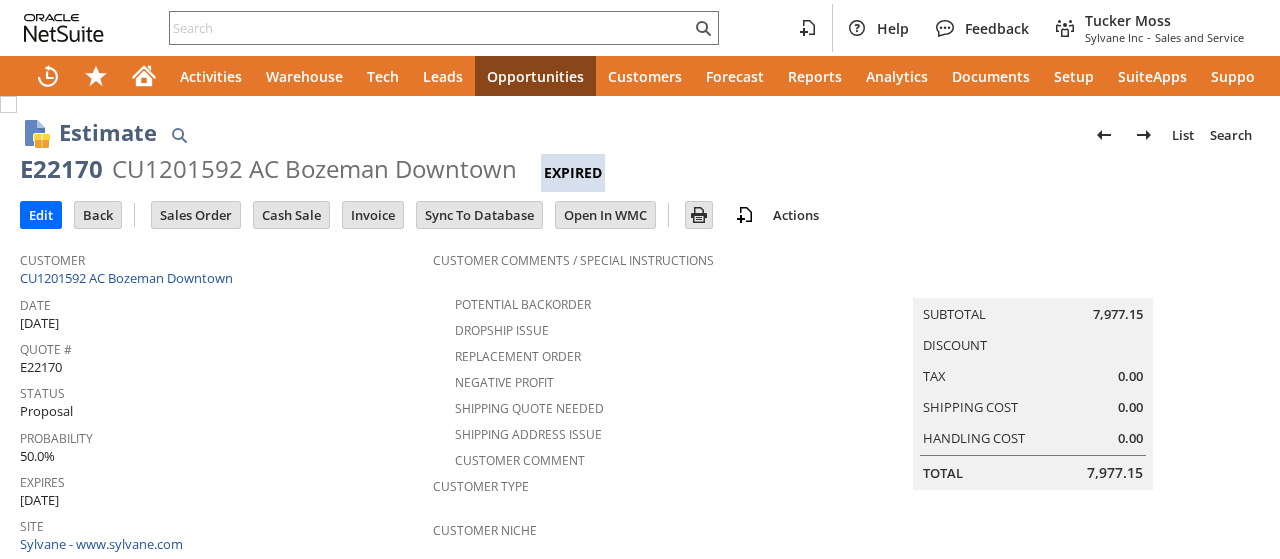 scroll, scrollTop: 0, scrollLeft: 0, axis: both 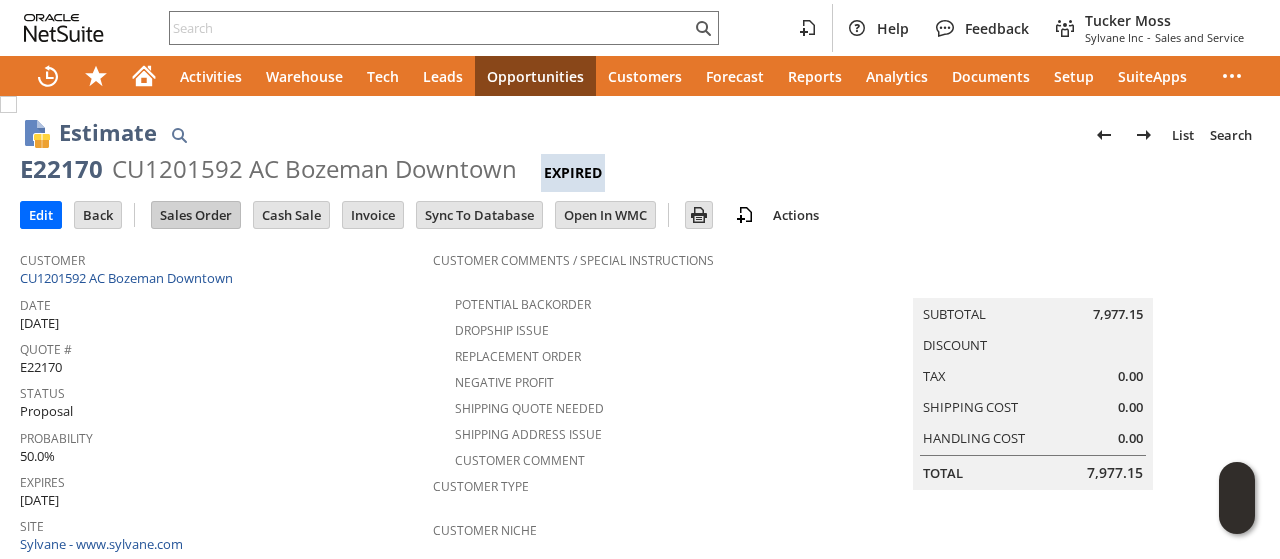 click on "Sales Order" at bounding box center [196, 215] 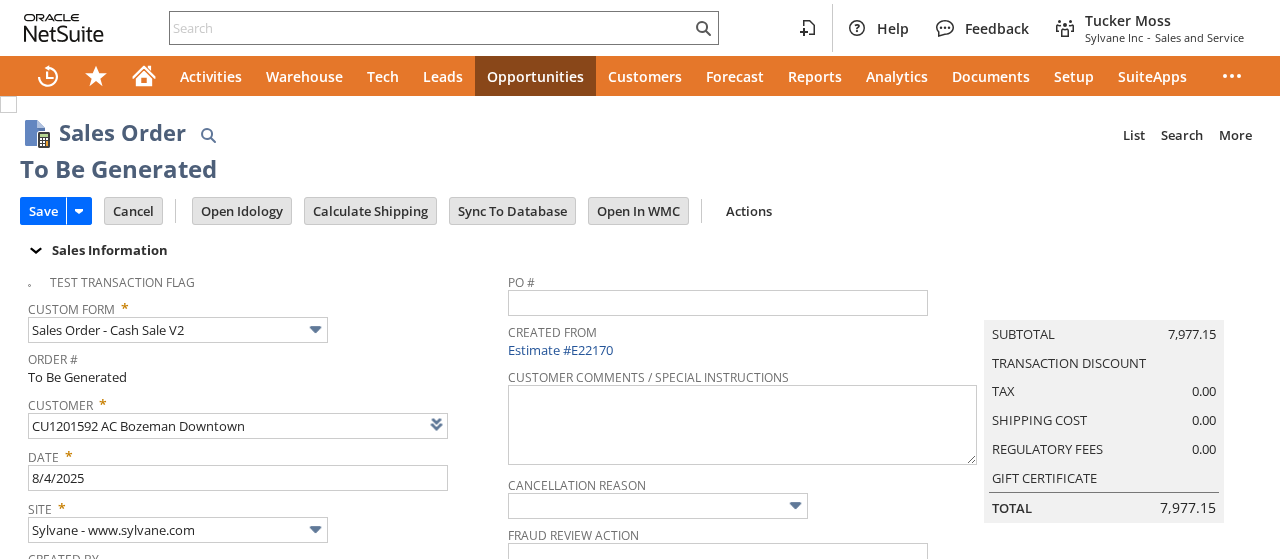 scroll, scrollTop: 0, scrollLeft: 0, axis: both 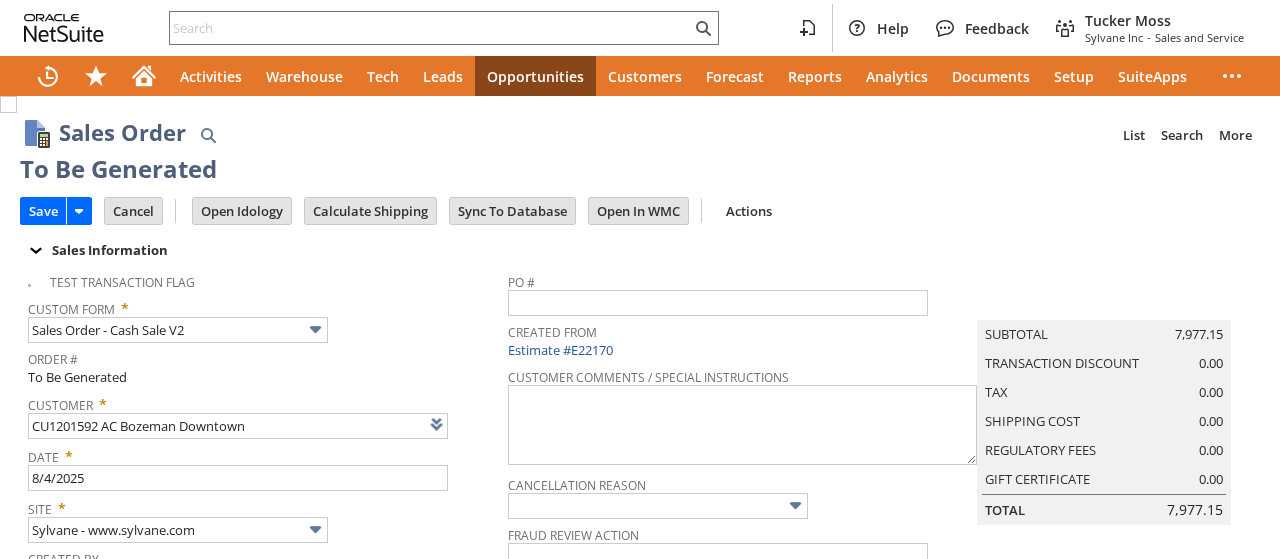 type on "Make Copy" 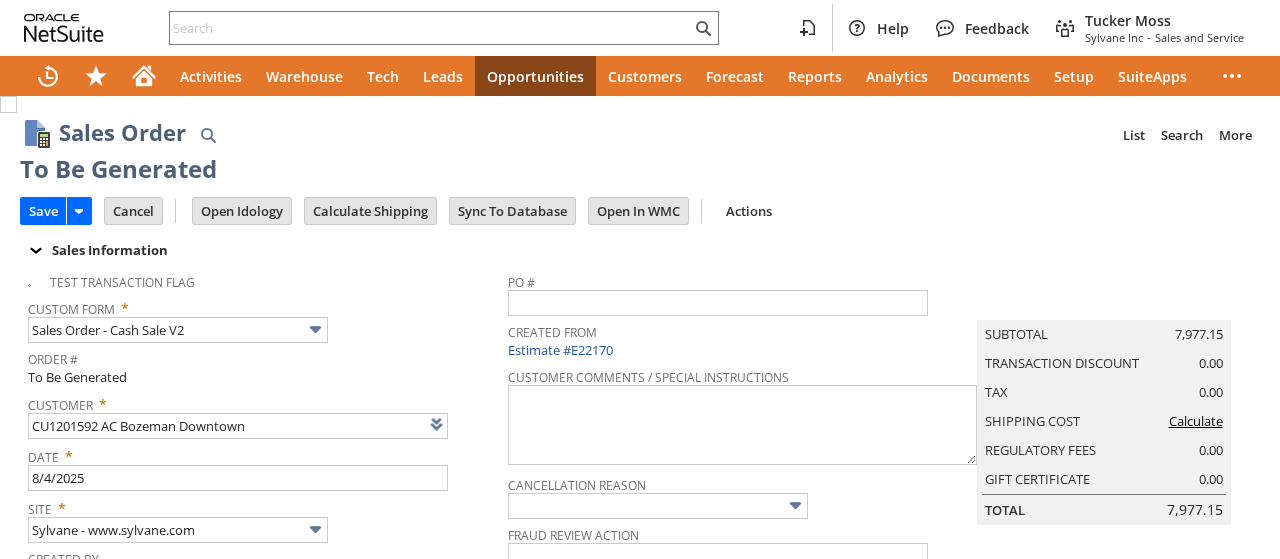 scroll, scrollTop: 1203, scrollLeft: 0, axis: vertical 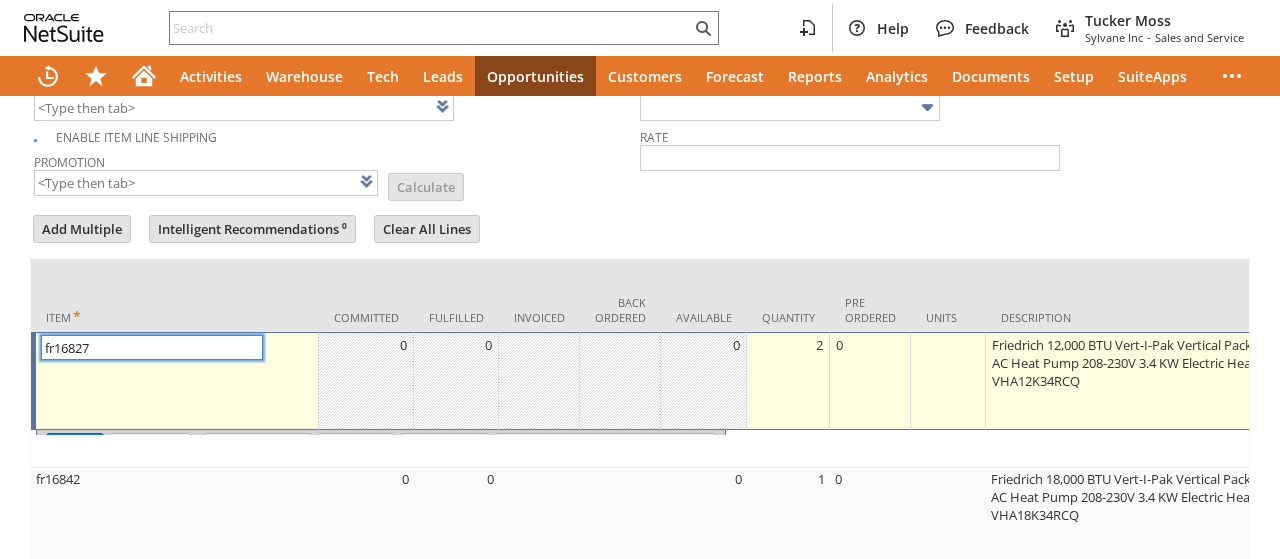 type on "Intelligent Recommendations ⁰" 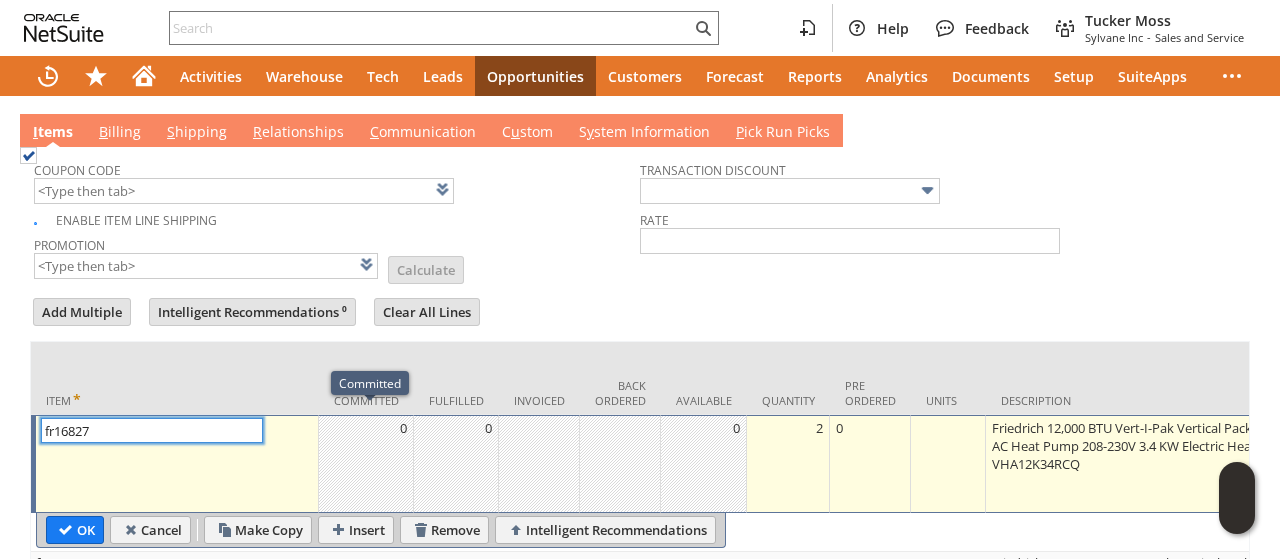 scroll, scrollTop: 1104, scrollLeft: 0, axis: vertical 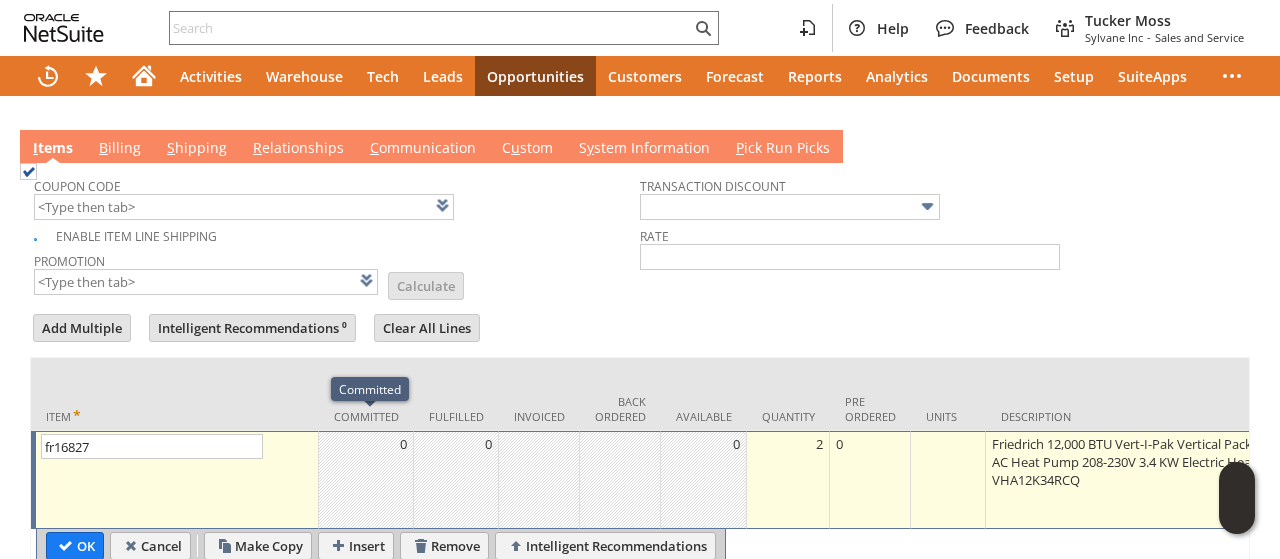 click on "B illing" at bounding box center [120, 149] 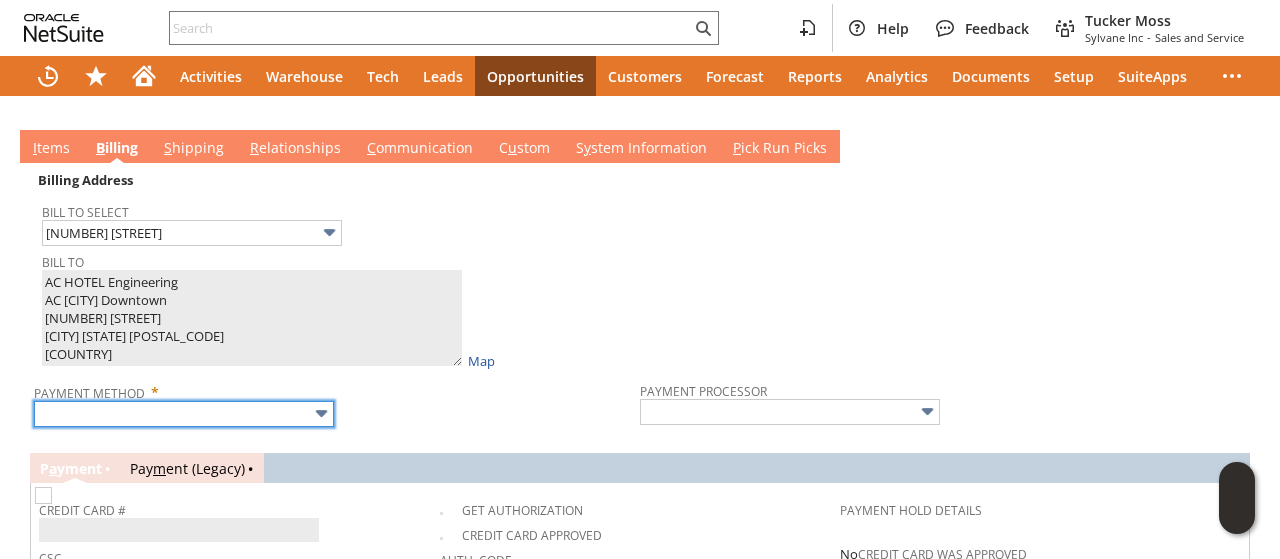 click at bounding box center (184, 414) 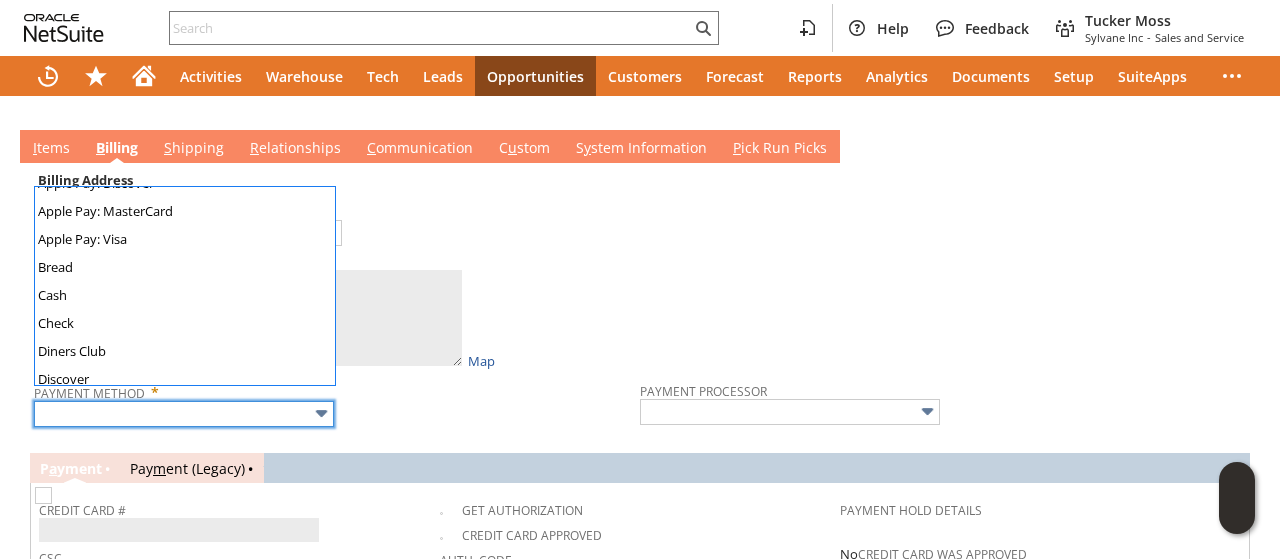 scroll, scrollTop: 200, scrollLeft: 0, axis: vertical 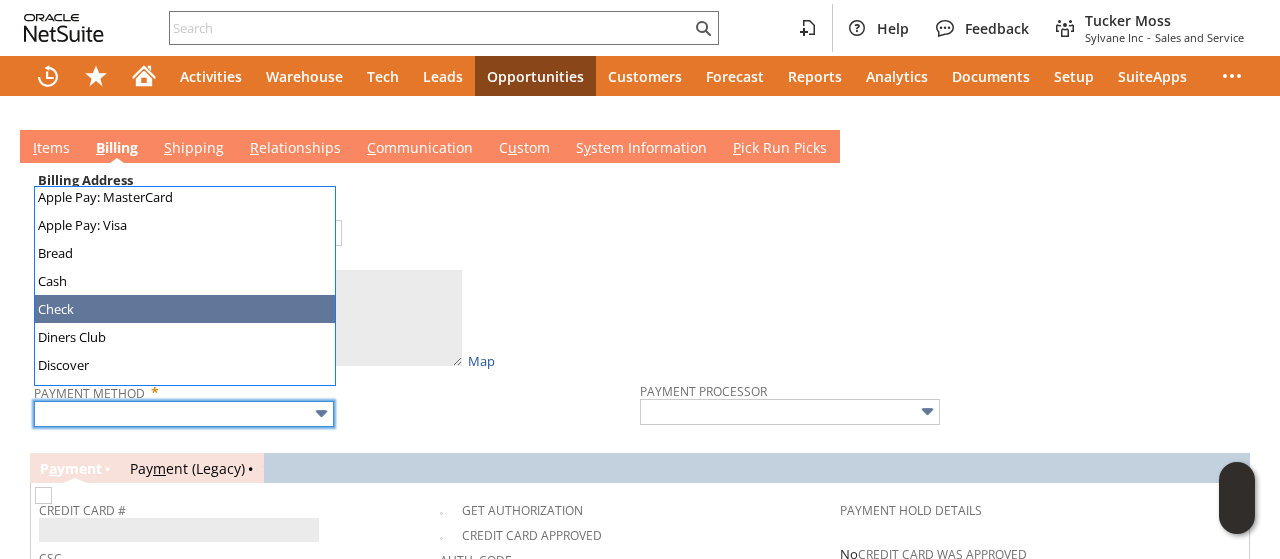 type on "Check" 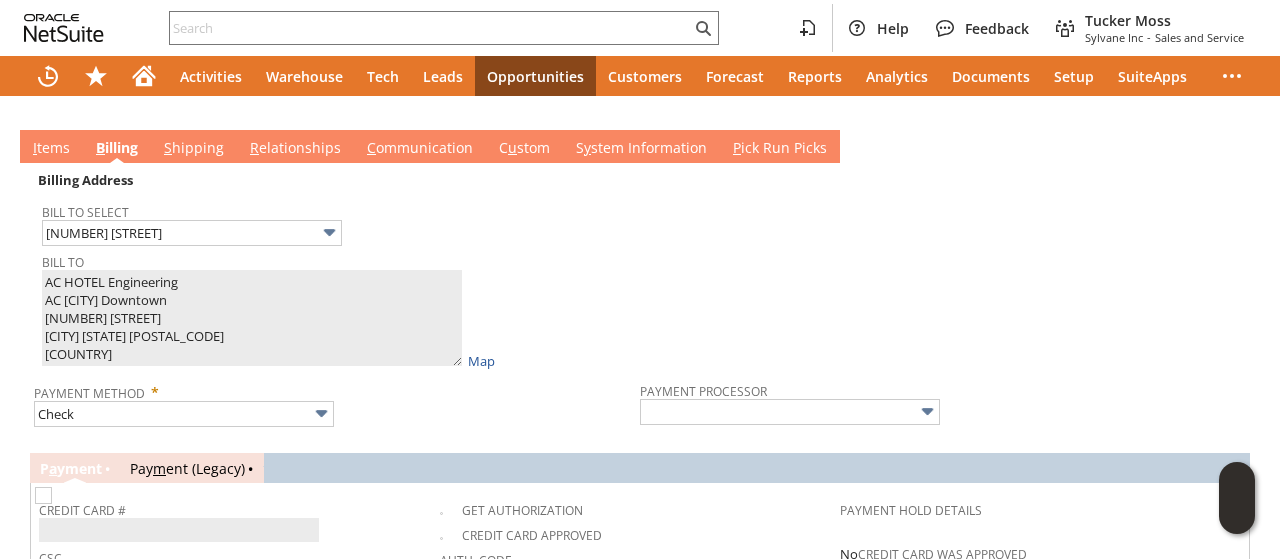 click on "I tems" at bounding box center [51, 149] 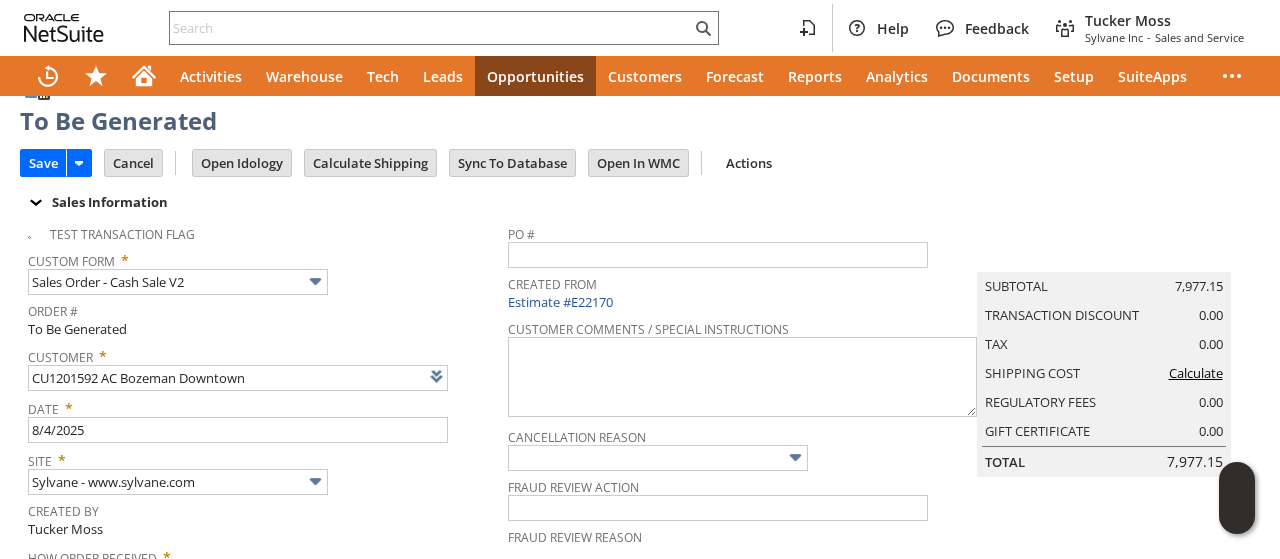 scroll, scrollTop: 0, scrollLeft: 0, axis: both 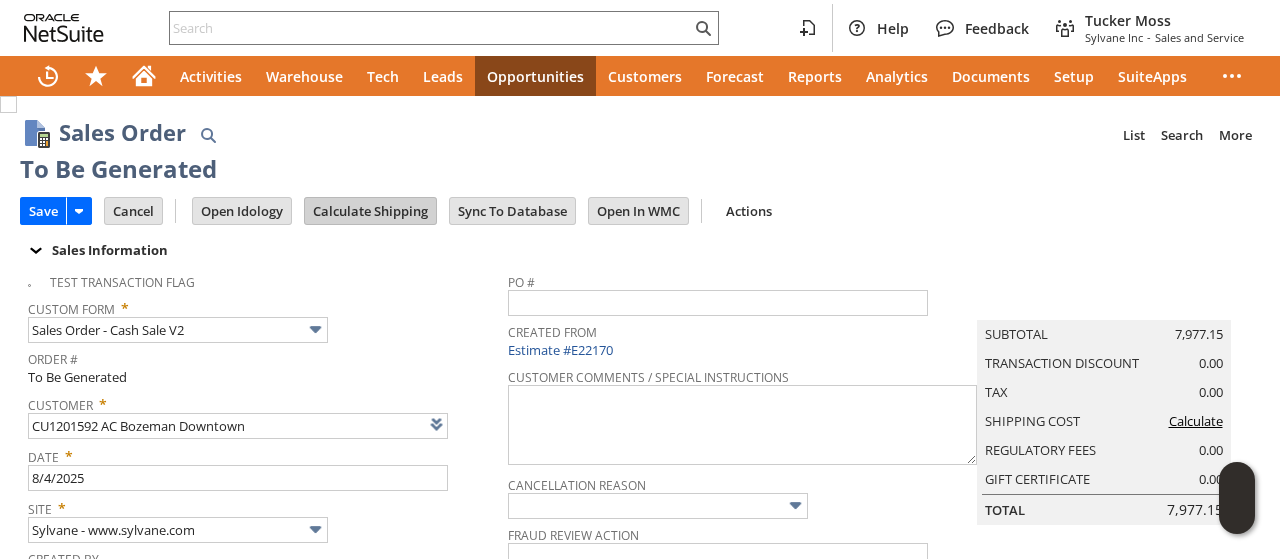 click on "Calculate Shipping" at bounding box center [370, 211] 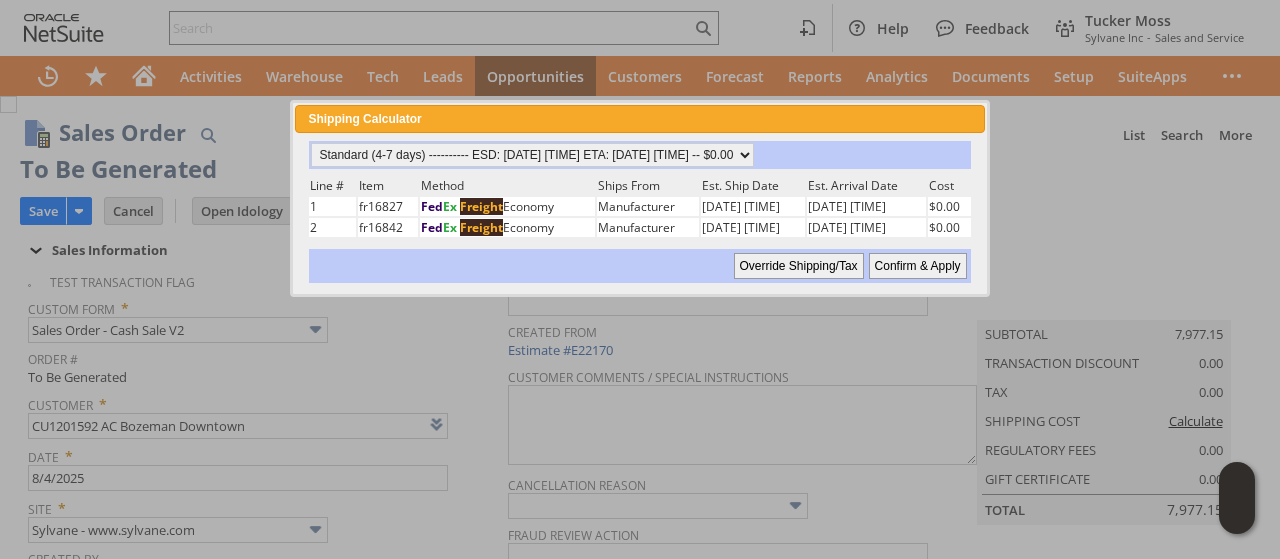 click on "Confirm & Apply" at bounding box center (918, 266) 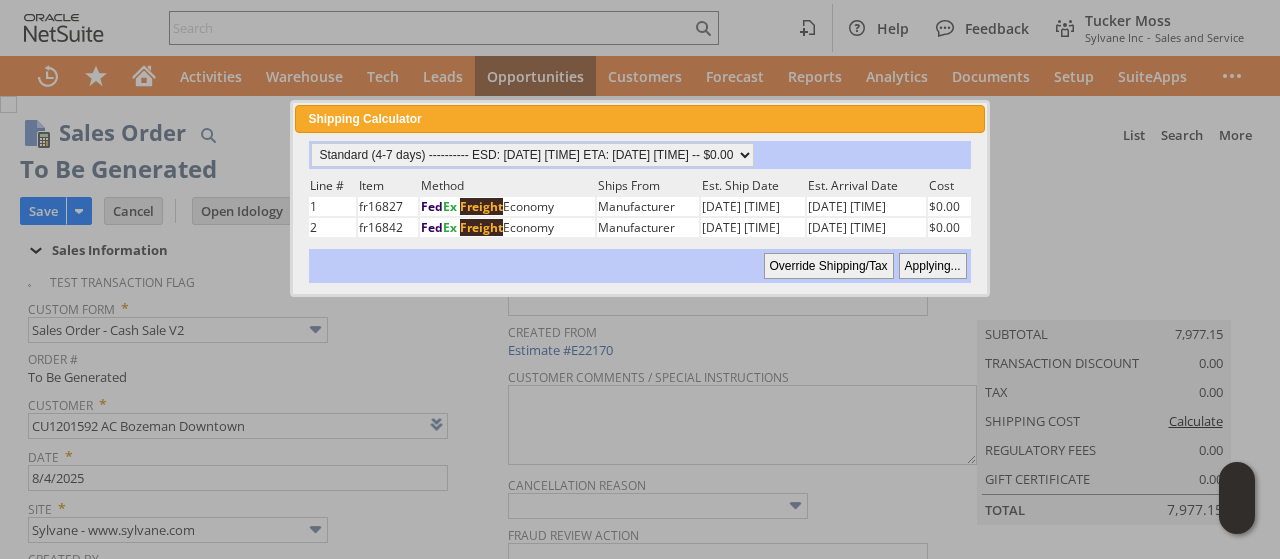 type 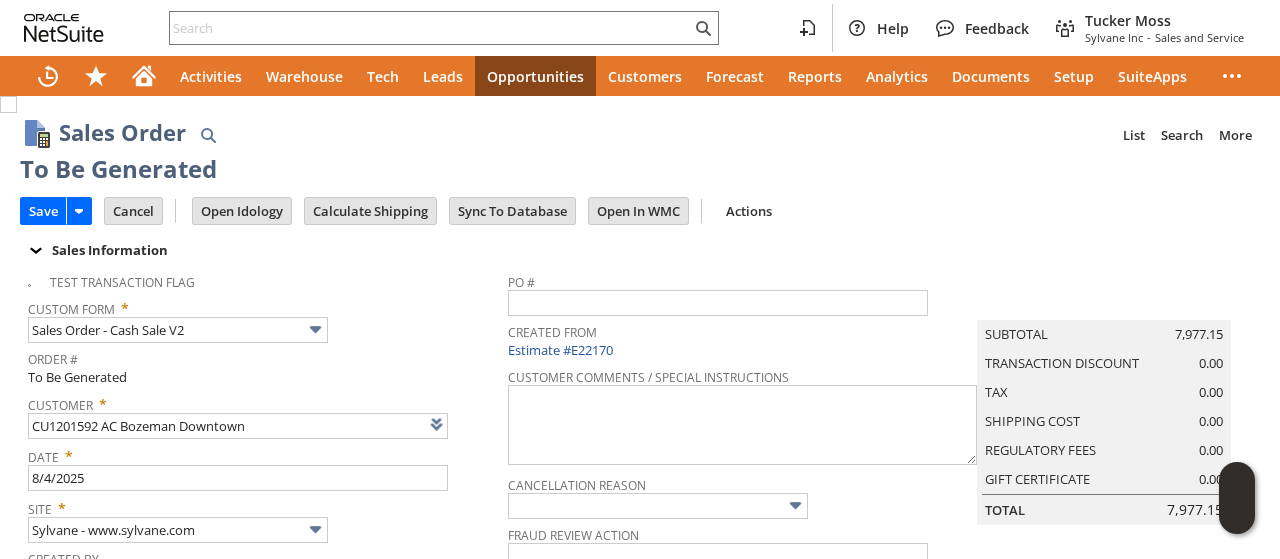 scroll, scrollTop: 1316, scrollLeft: 0, axis: vertical 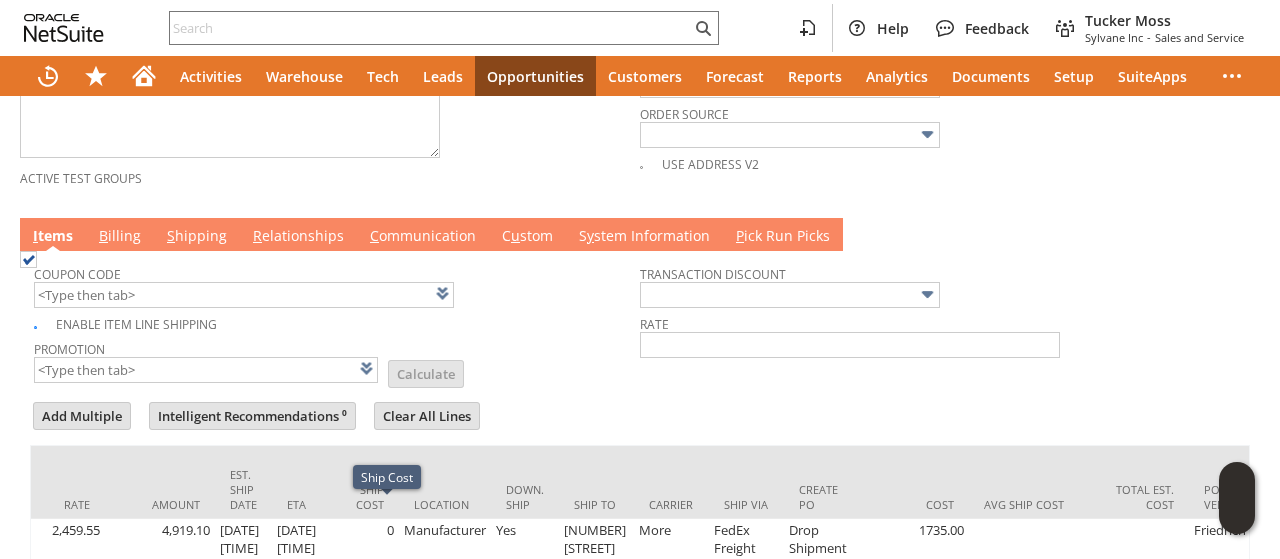 click on "B illing" at bounding box center (120, 237) 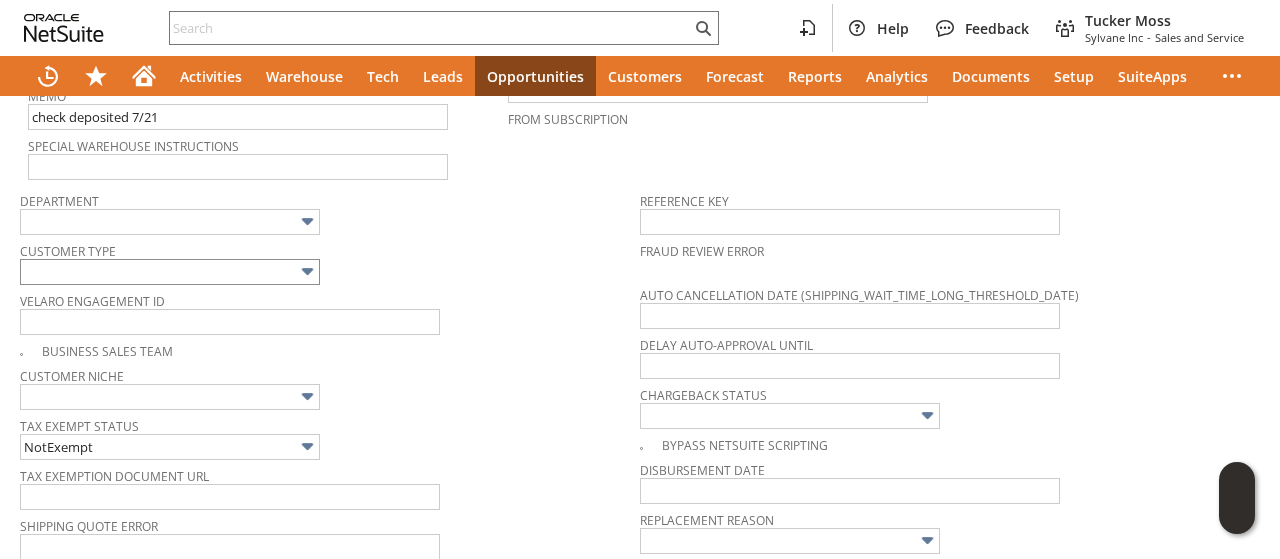 scroll, scrollTop: 490, scrollLeft: 0, axis: vertical 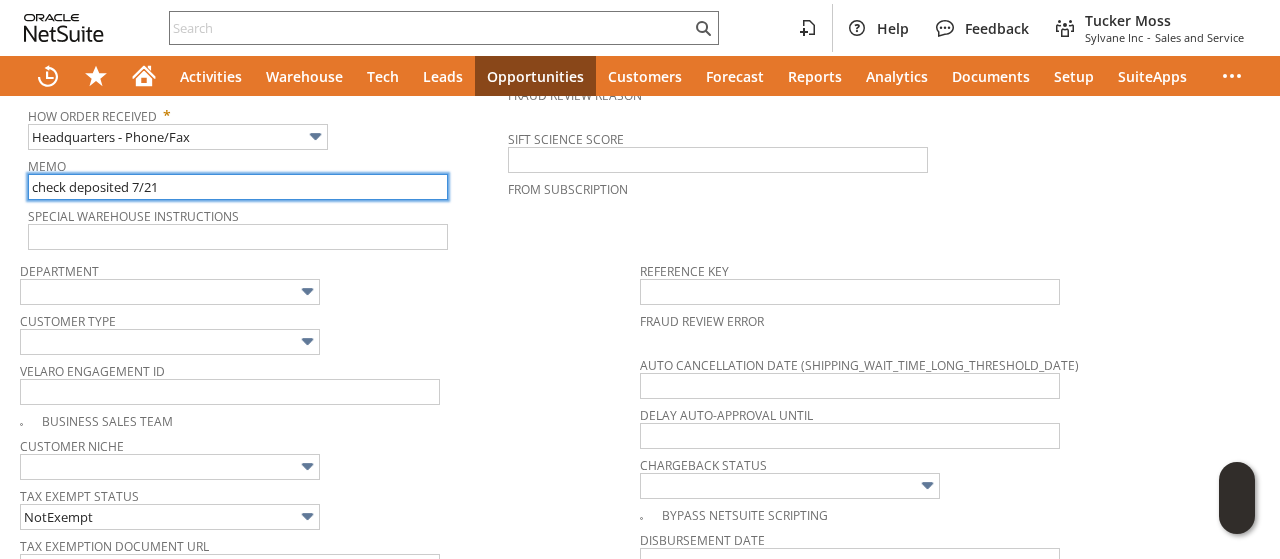 click on "check deposited 7/21" at bounding box center (238, 187) 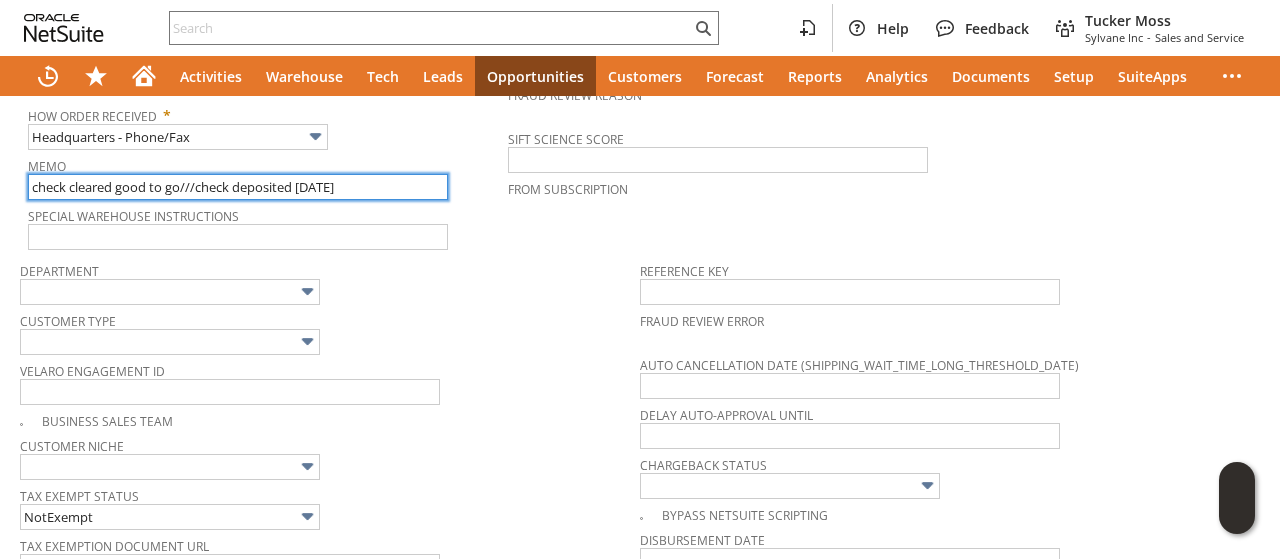 scroll, scrollTop: 0, scrollLeft: 0, axis: both 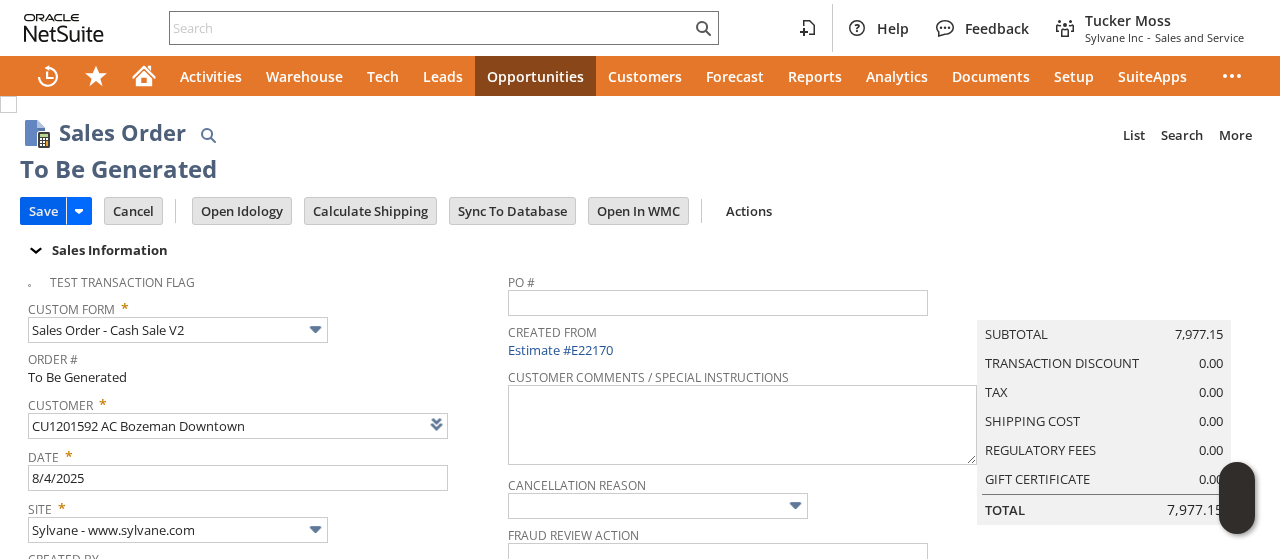 type on "check cleared good to go///check deposited 7/21" 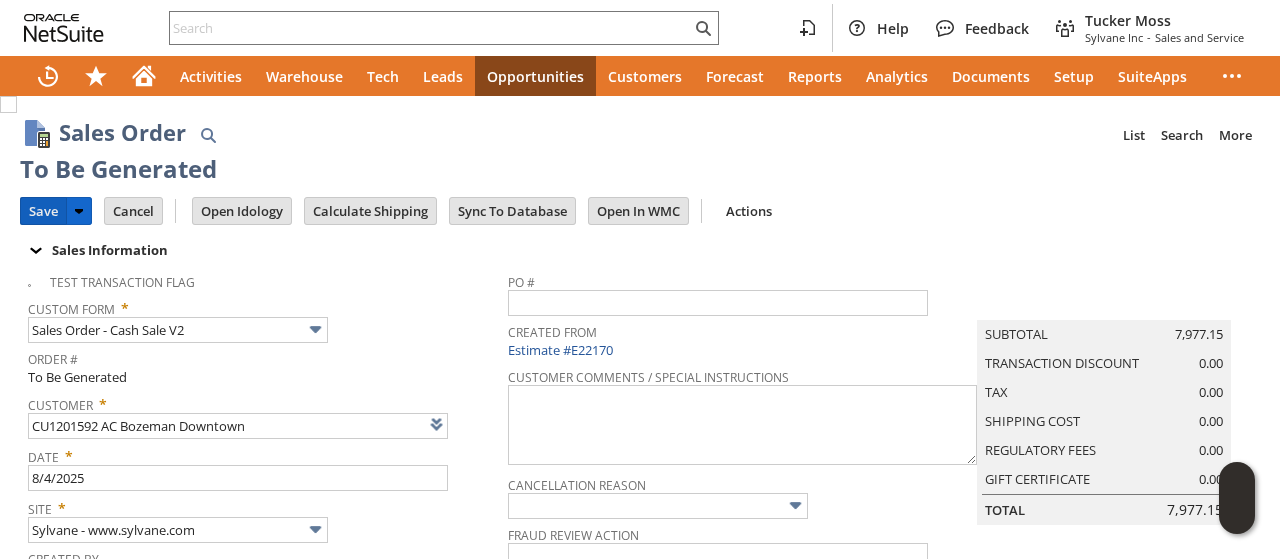 click on "Save" at bounding box center [43, 211] 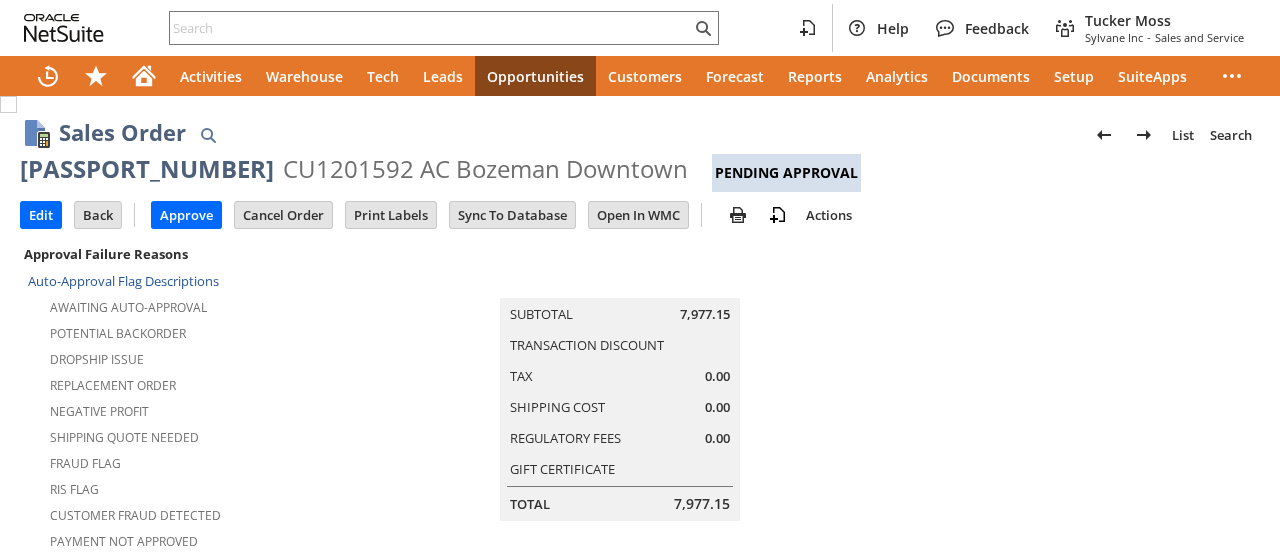 scroll, scrollTop: 0, scrollLeft: 0, axis: both 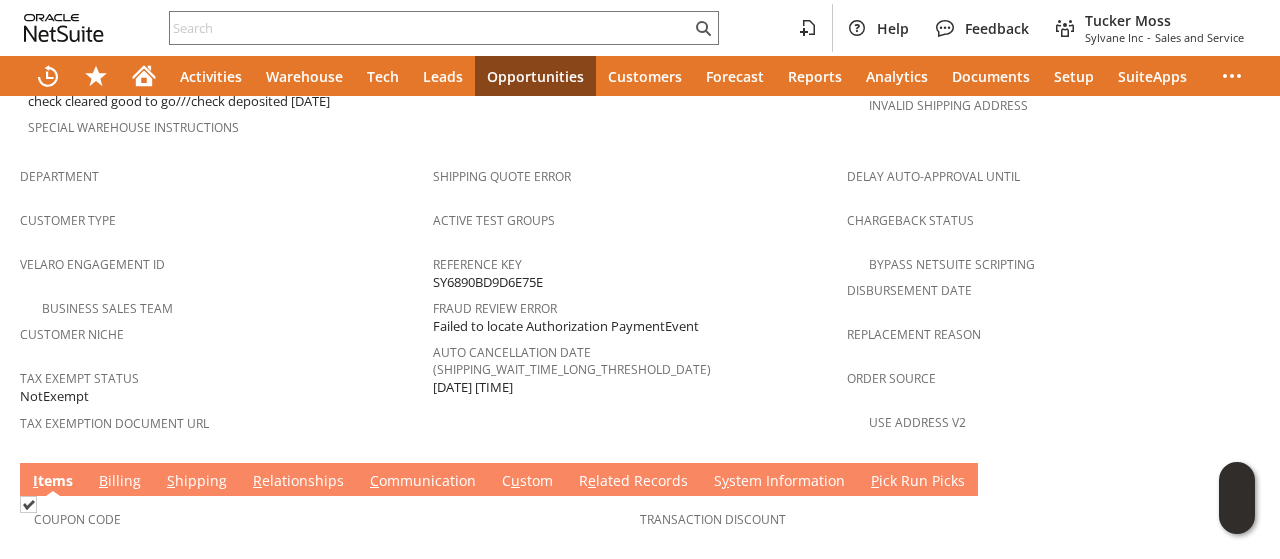 click on "B illing" at bounding box center (120, 482) 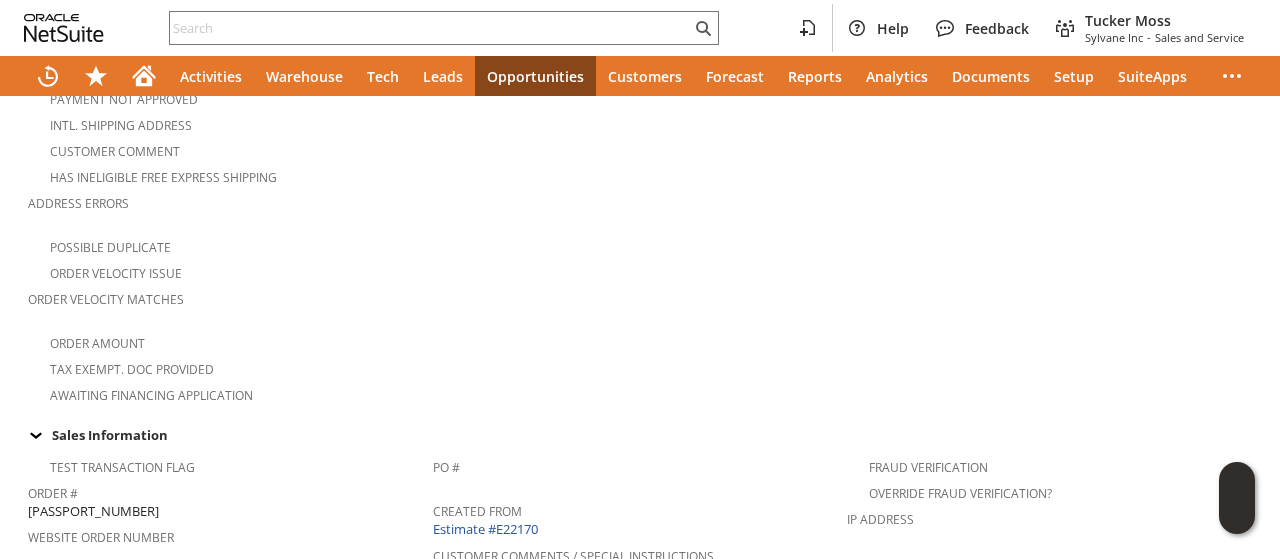 scroll, scrollTop: 0, scrollLeft: 0, axis: both 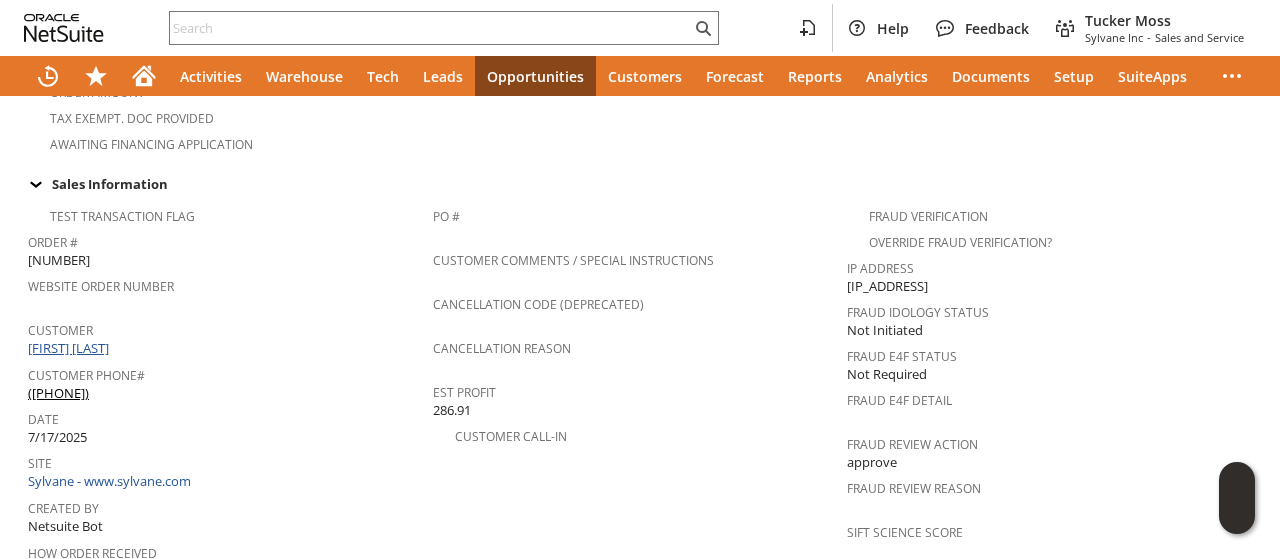 click on "[FIRST] [LAST]" at bounding box center [71, 348] 